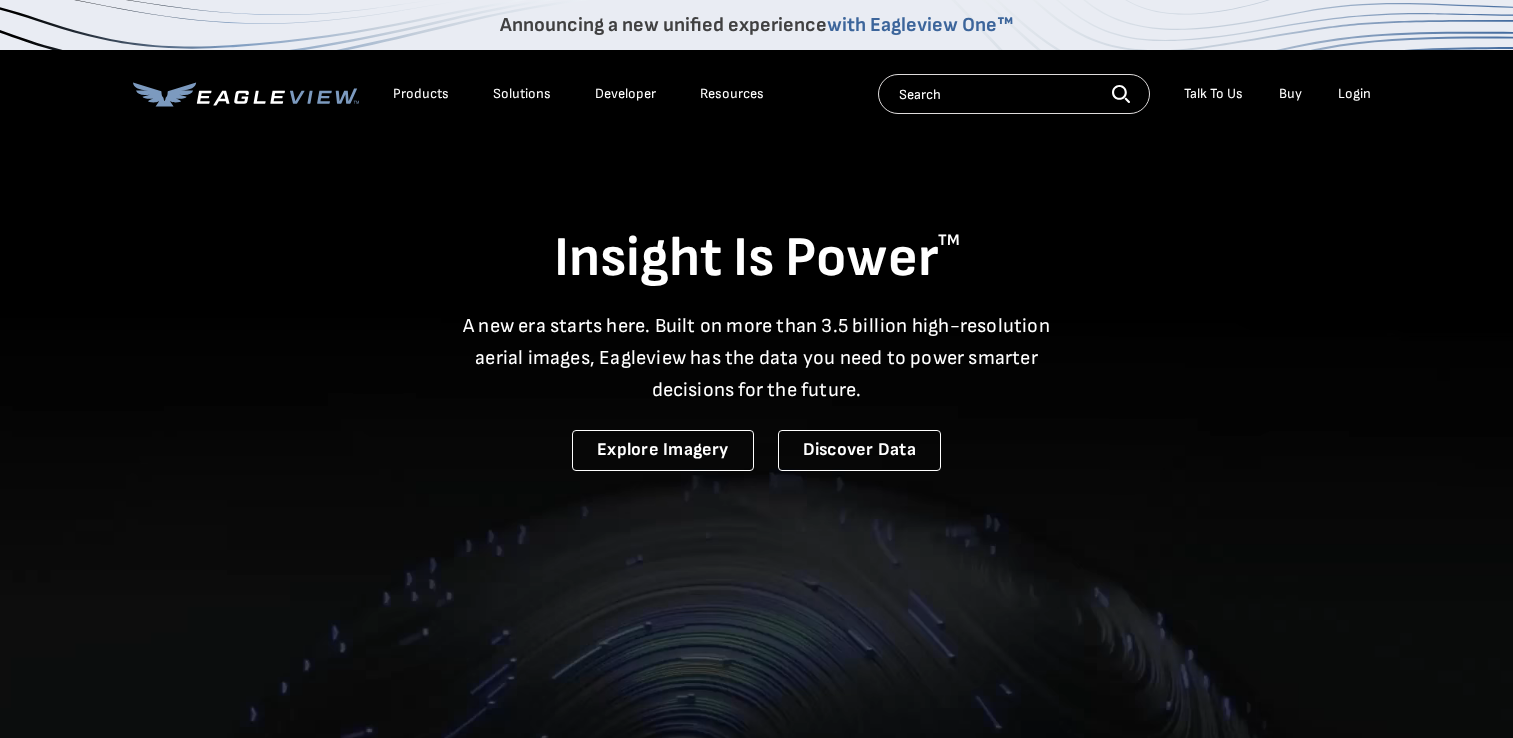 scroll, scrollTop: 0, scrollLeft: 0, axis: both 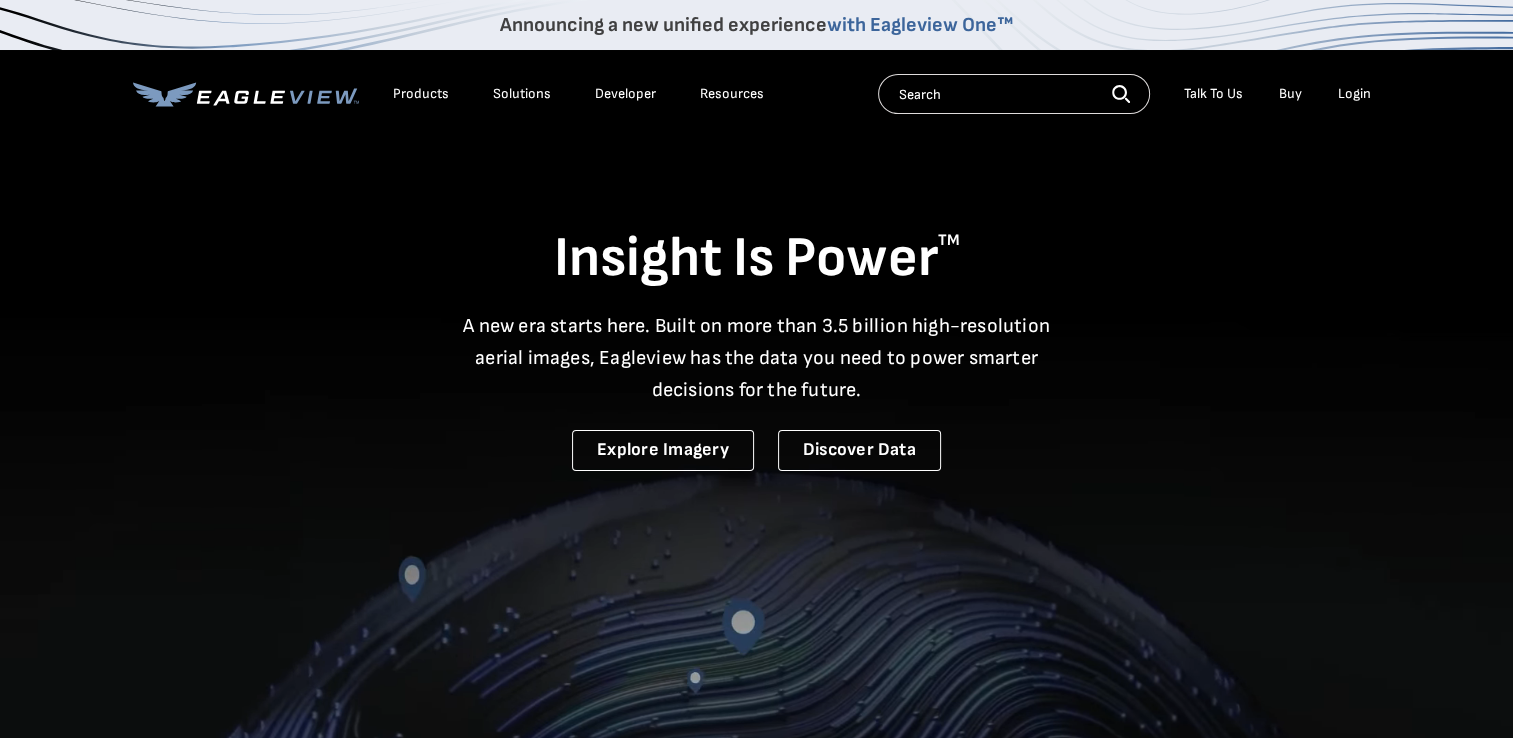 click on "Login" at bounding box center [1354, 94] 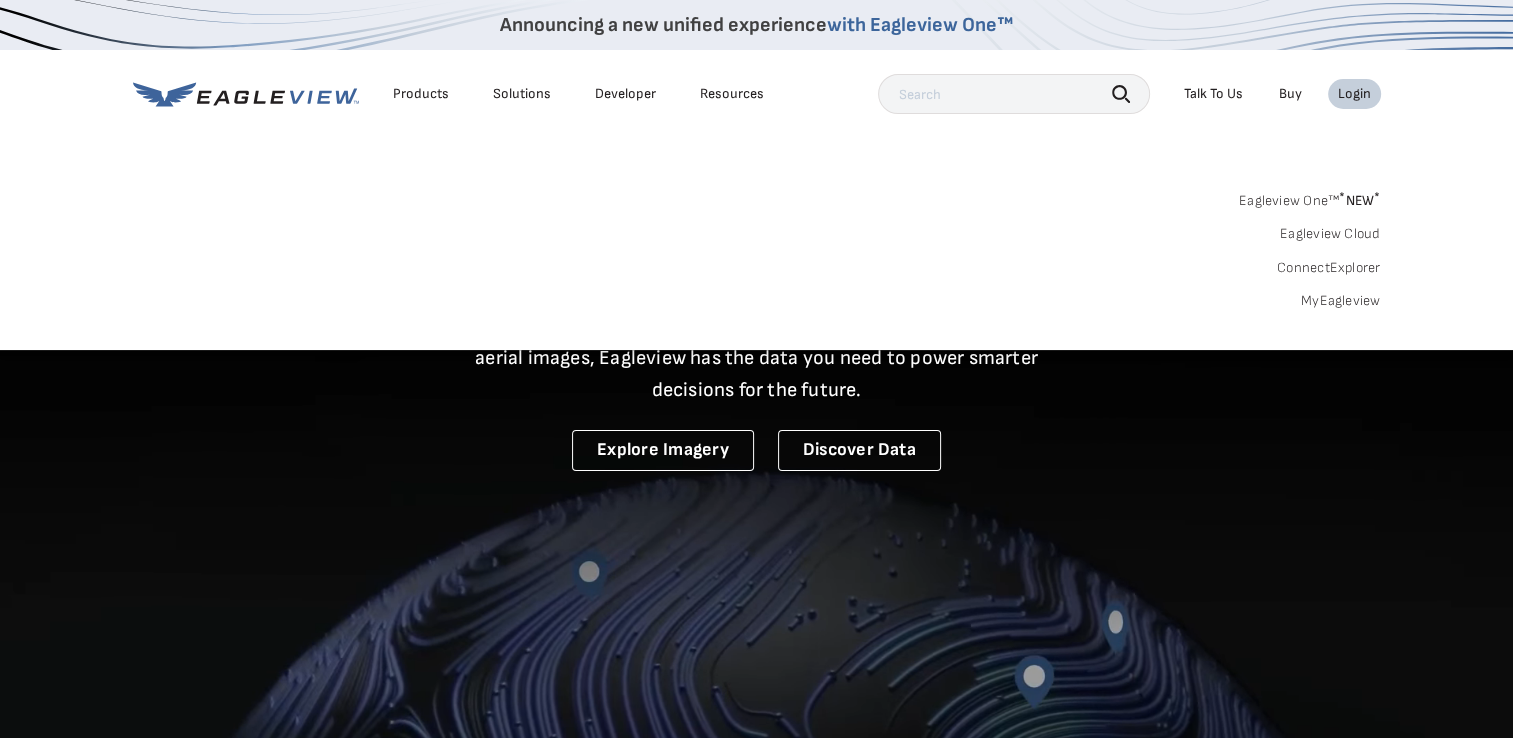 click on "MyEagleview" at bounding box center (1341, 301) 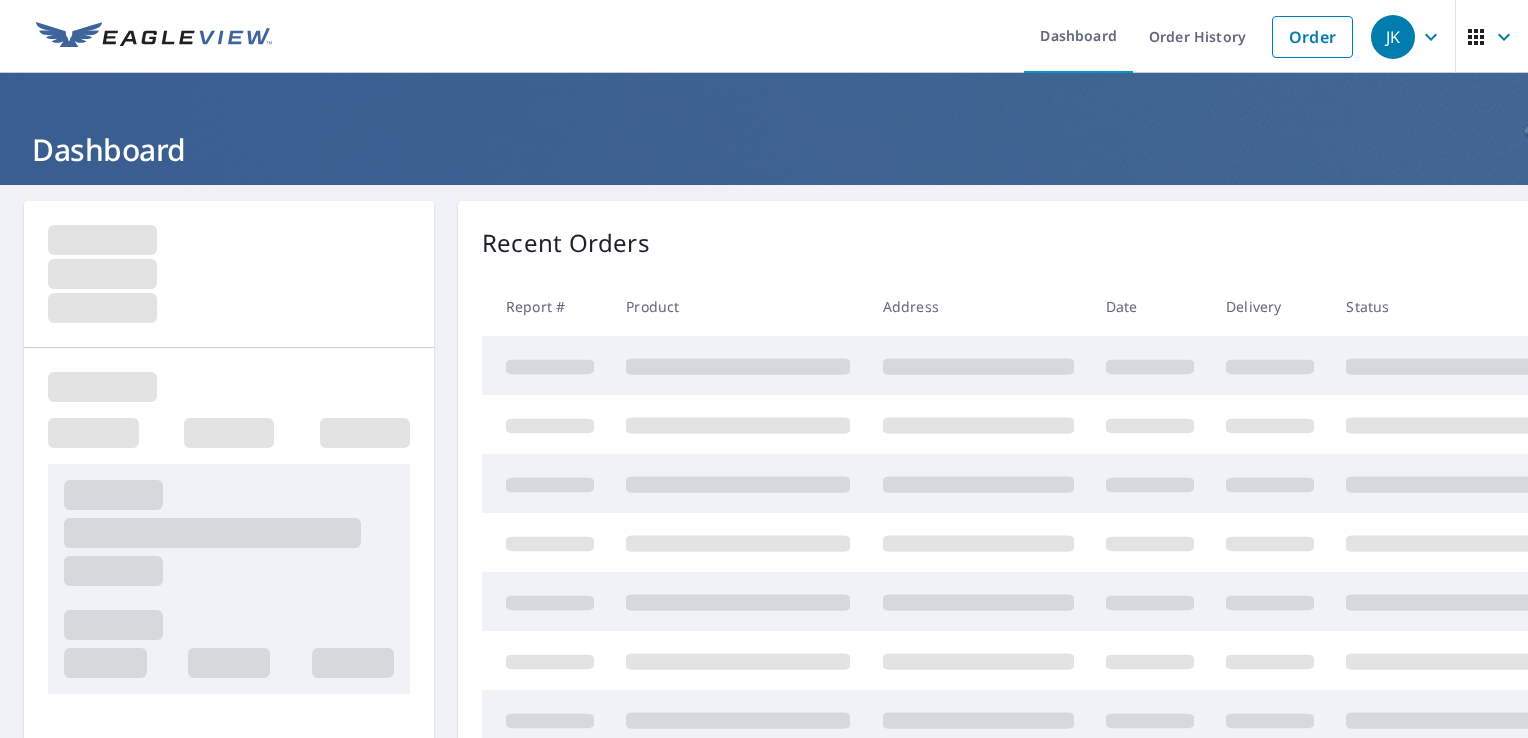 scroll, scrollTop: 0, scrollLeft: 0, axis: both 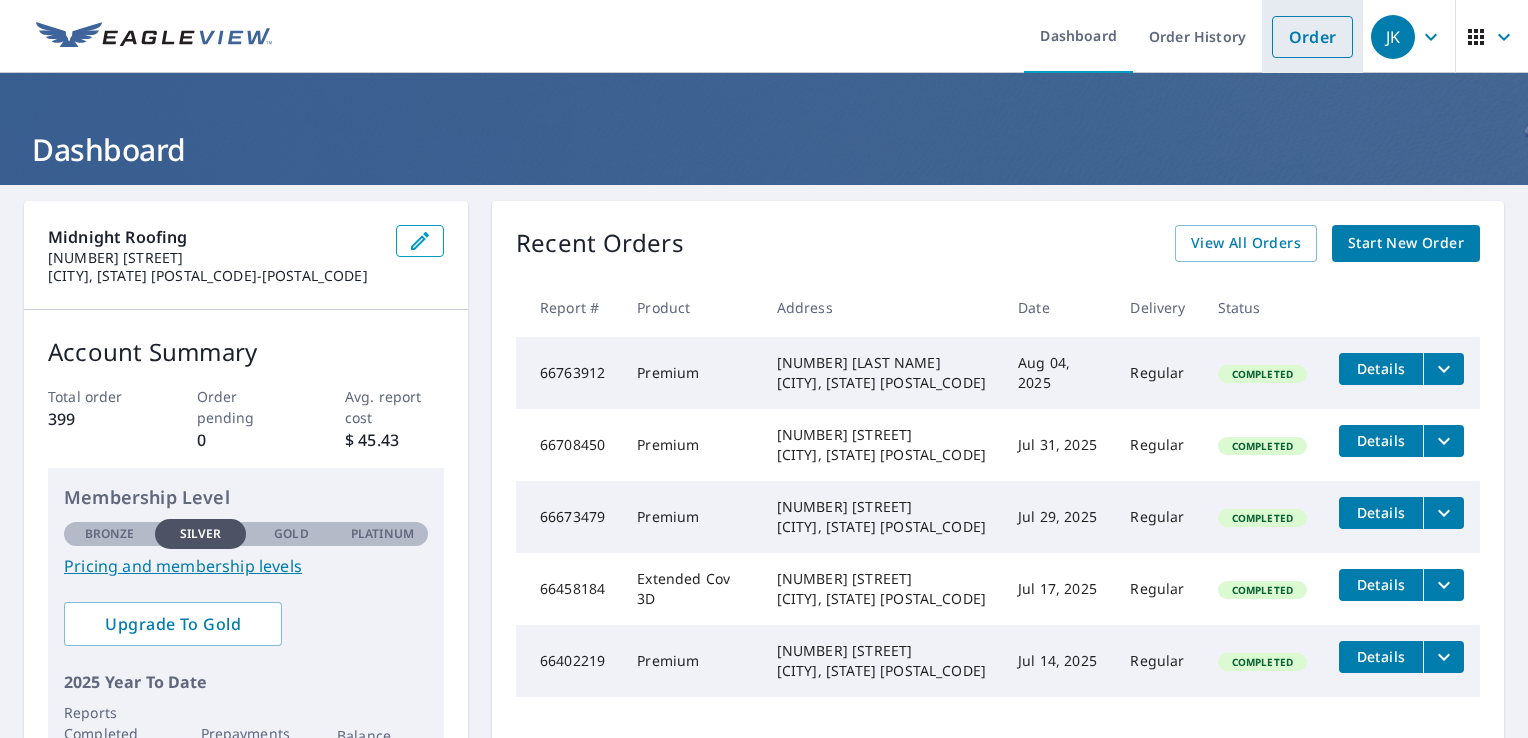 click on "Order" at bounding box center [1312, 37] 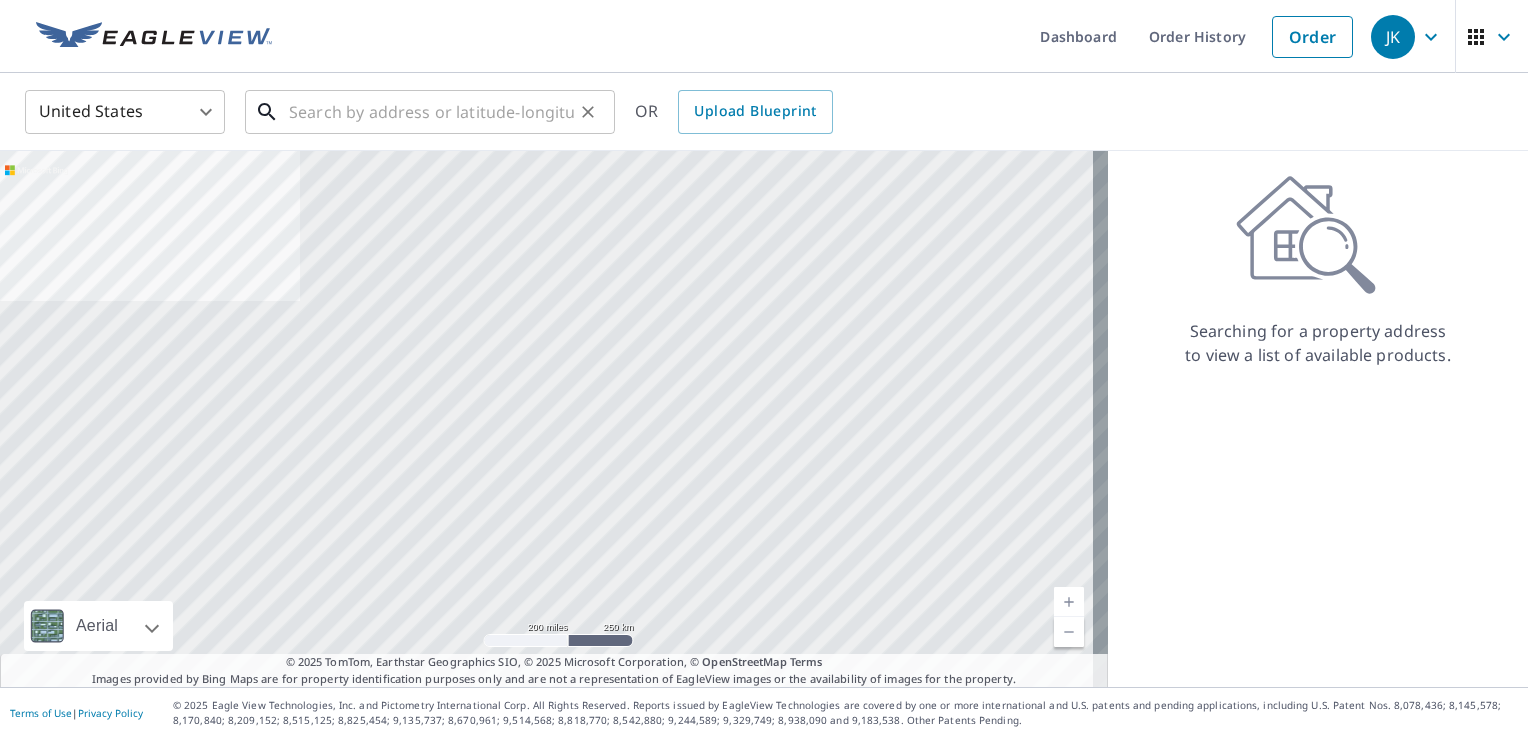click at bounding box center (431, 112) 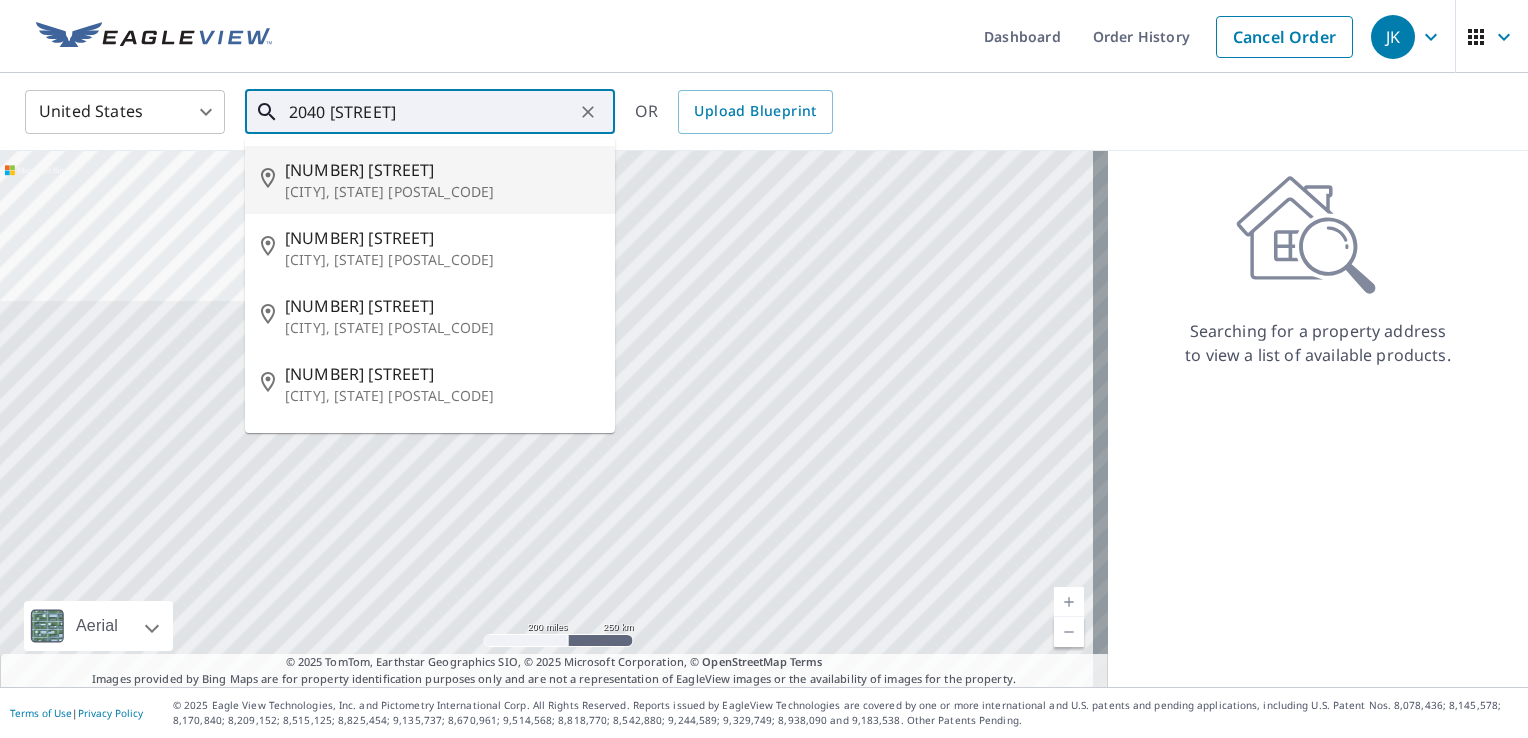click on "[CITY], [STATE] [POSTAL_CODE]" at bounding box center (442, 192) 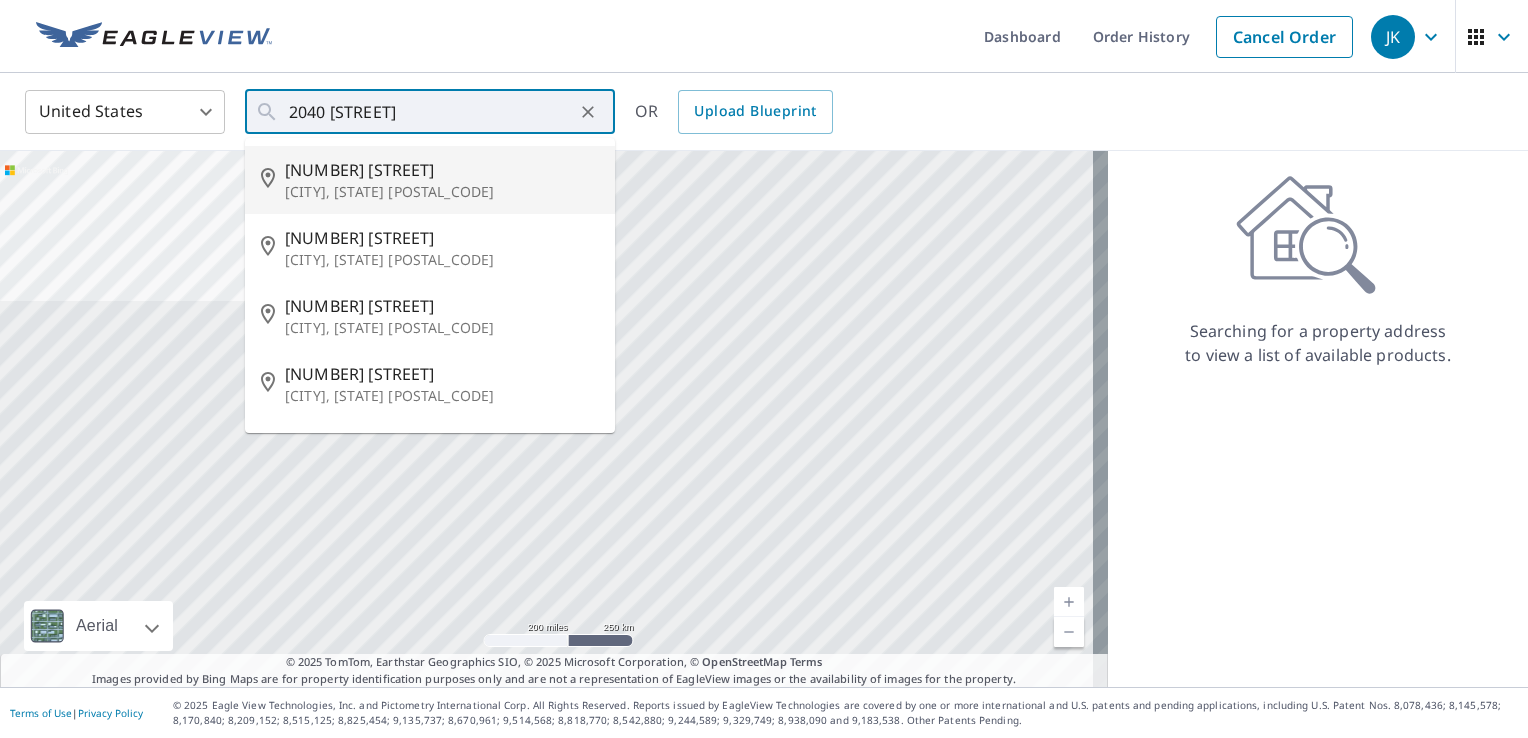 type on "[NUMBER] [STREET] [CITY], [STATE] [POSTAL_CODE]" 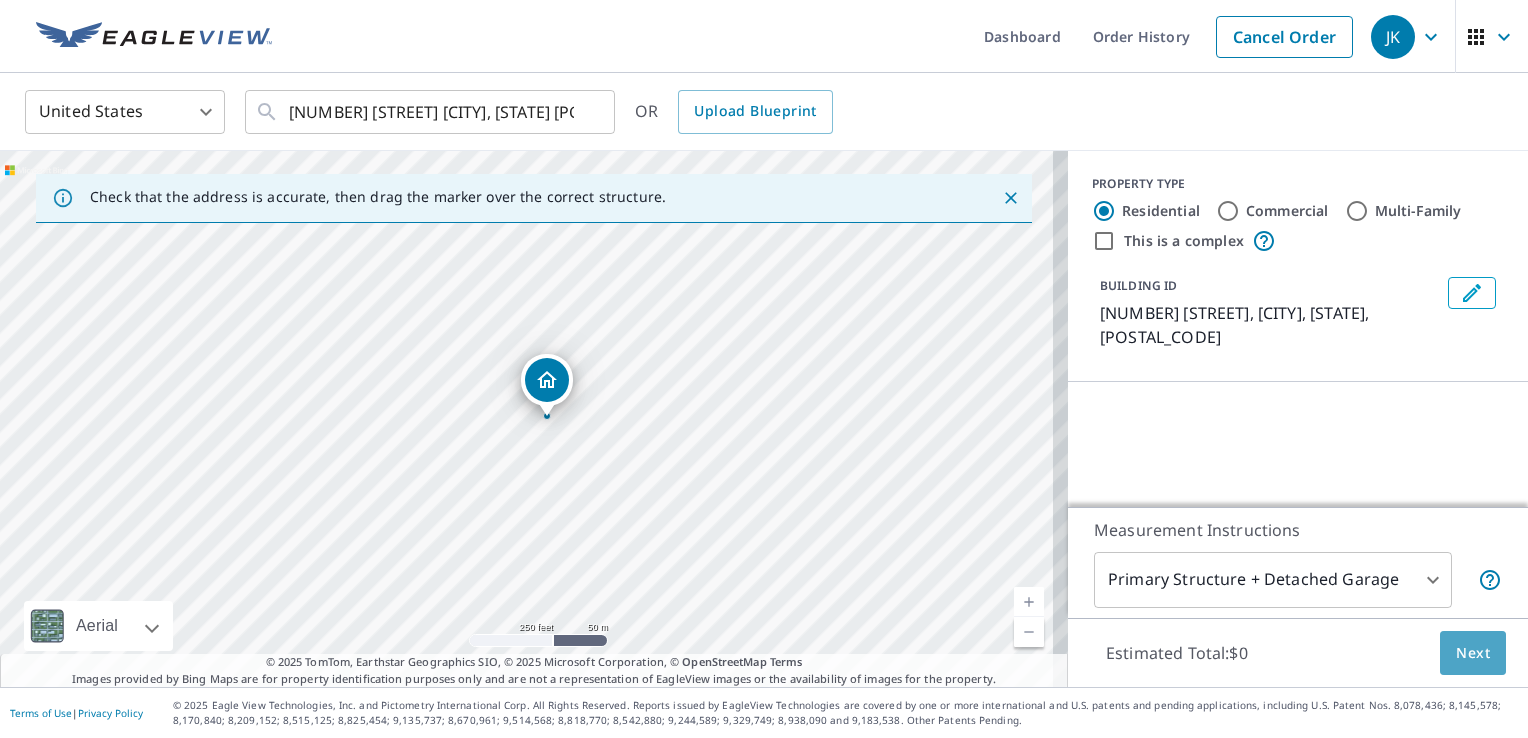 click on "Next" at bounding box center [1473, 653] 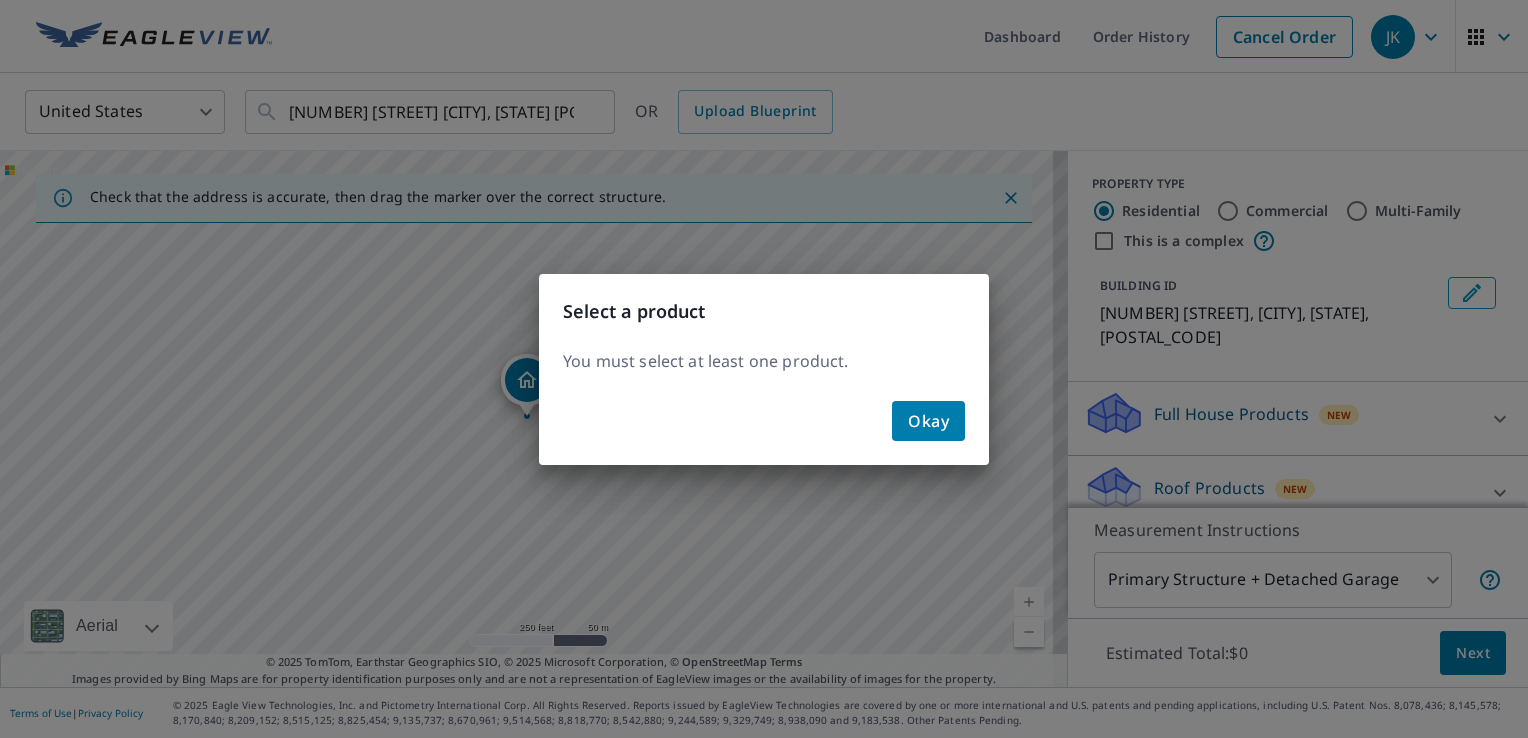 click on "Okay" 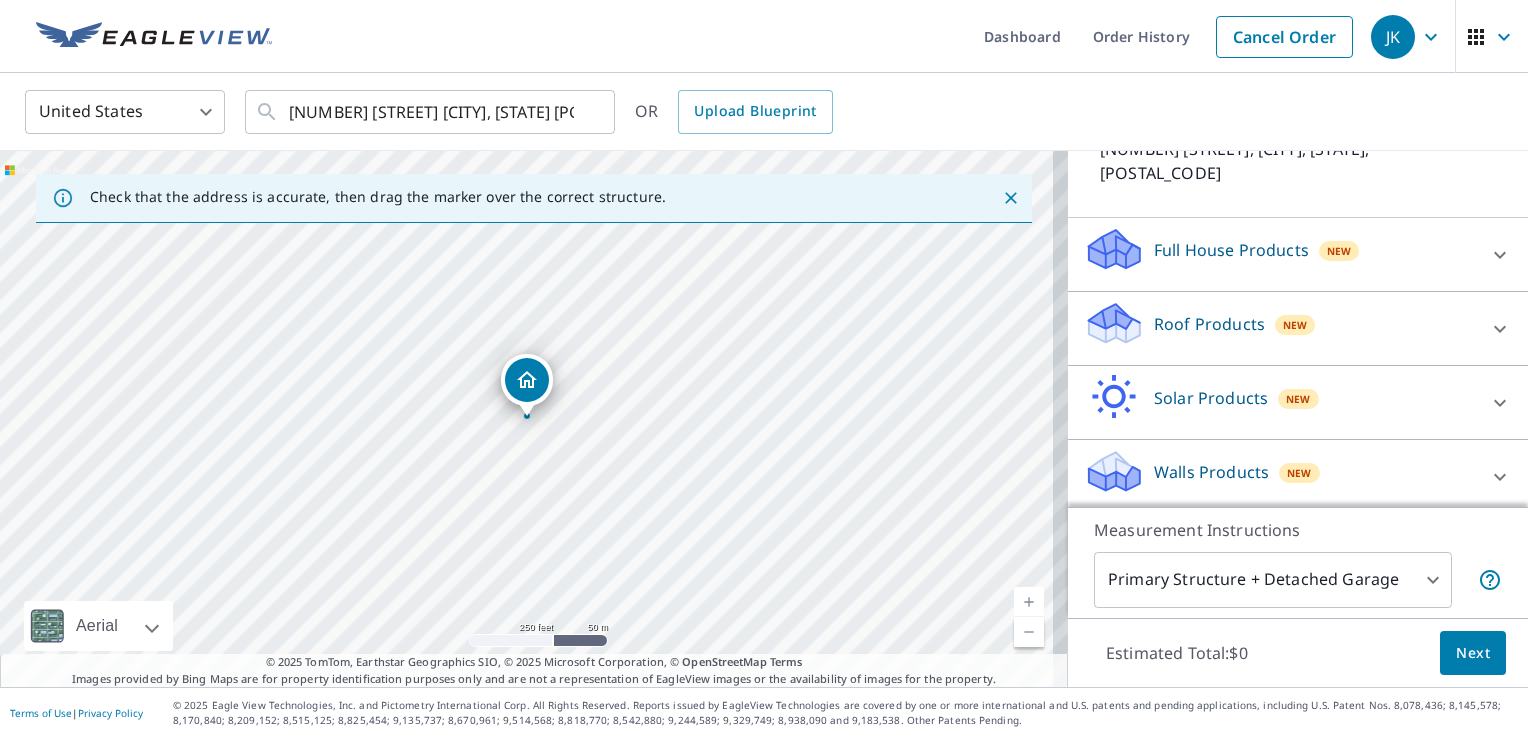scroll, scrollTop: 169, scrollLeft: 0, axis: vertical 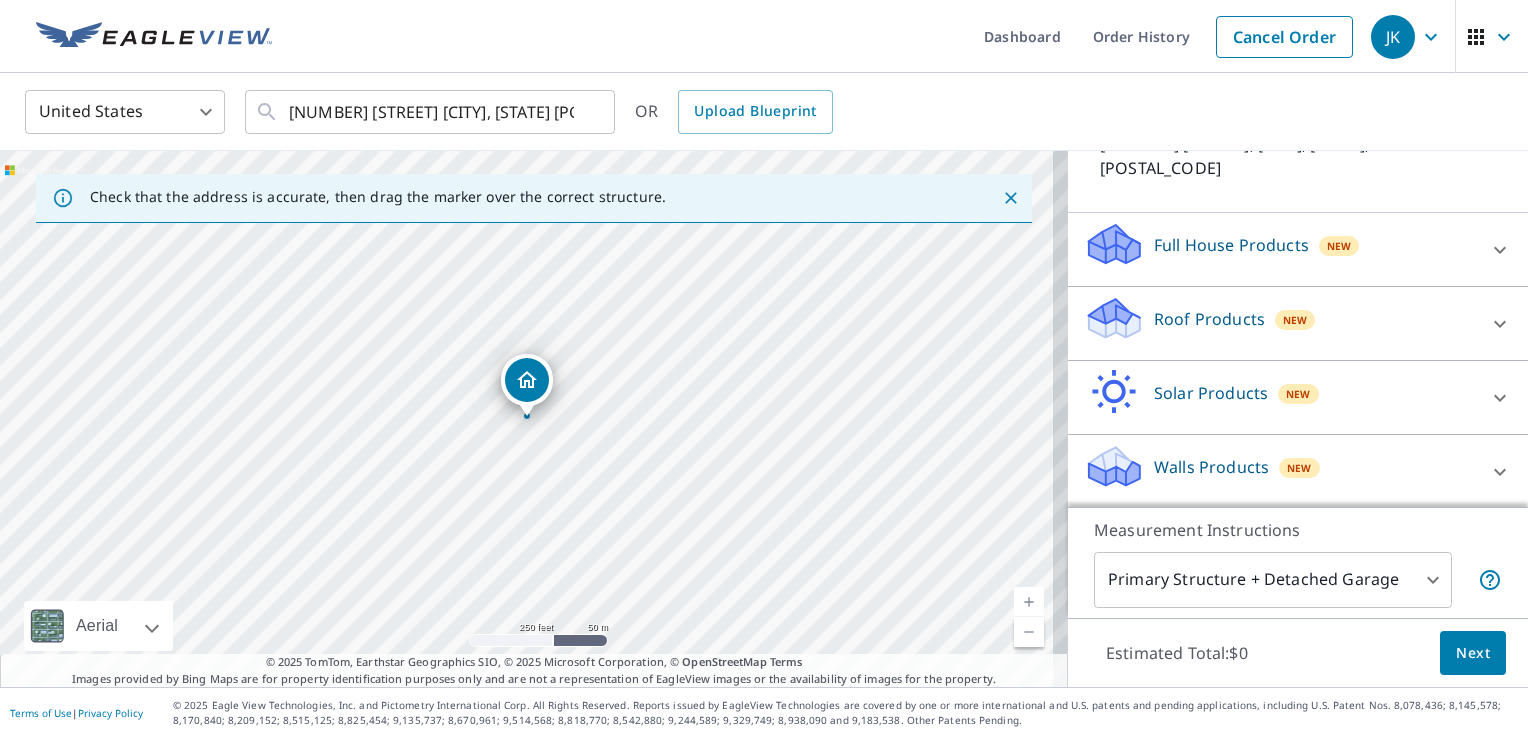 click 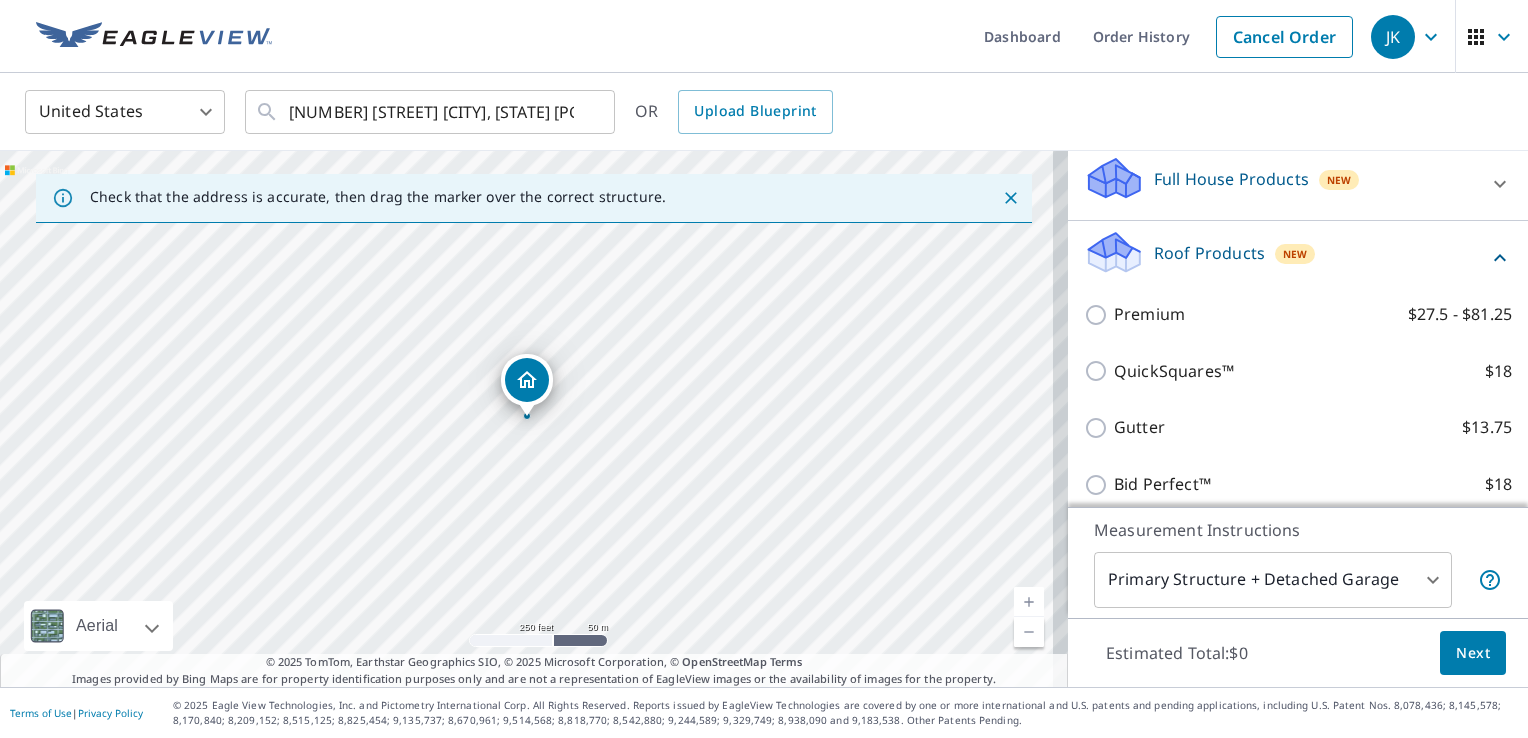 scroll, scrollTop: 269, scrollLeft: 0, axis: vertical 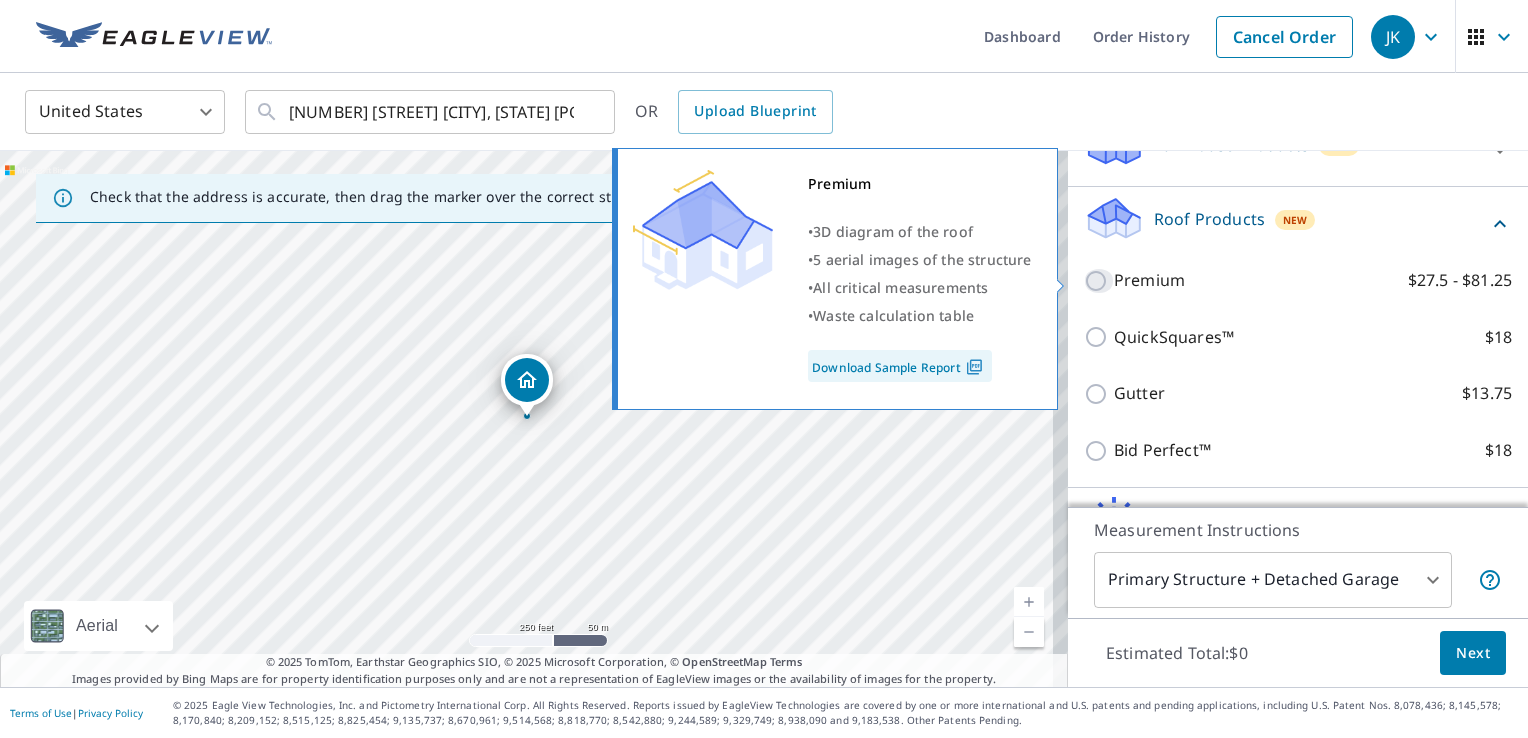 click on "Premium $27.5 - $81.25" at bounding box center [1099, 281] 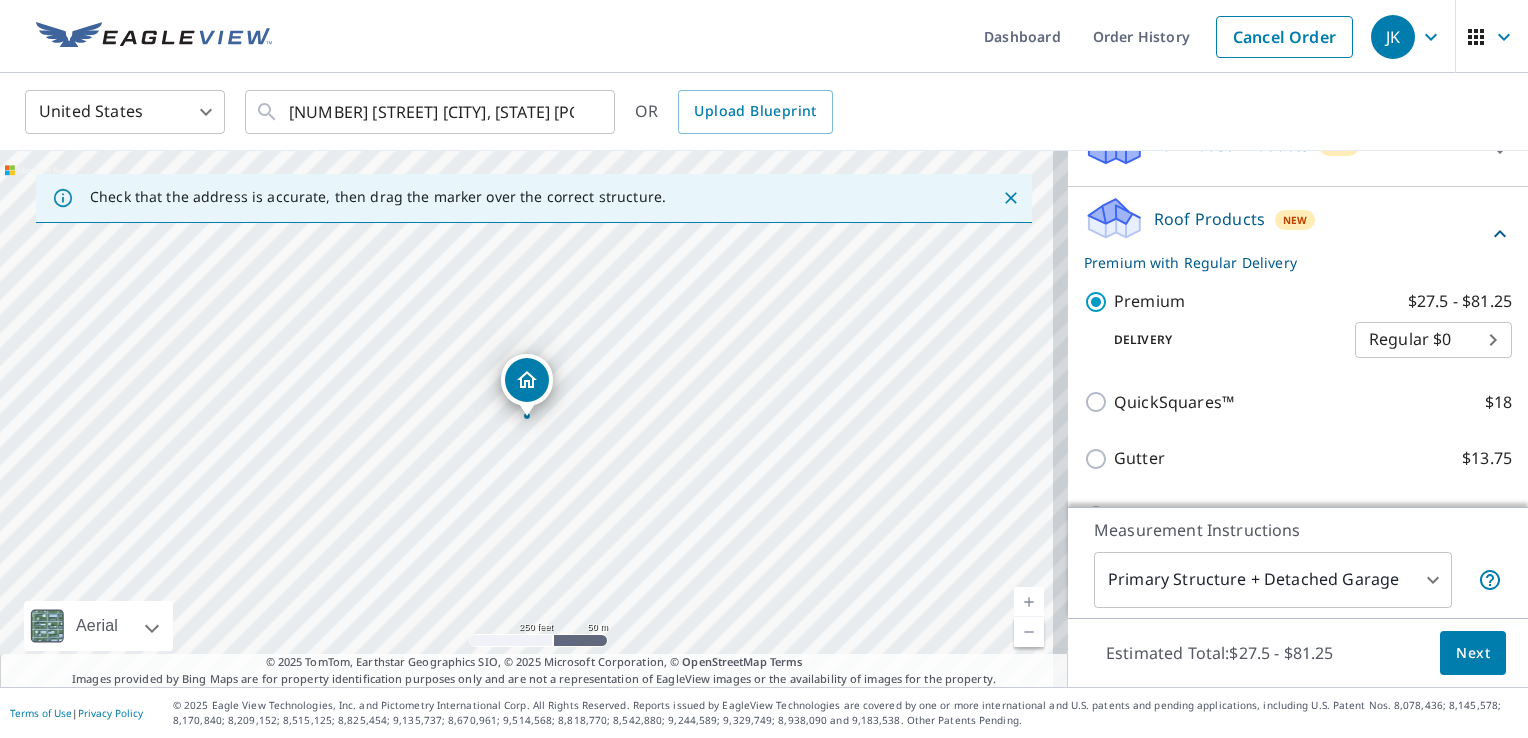 click on "Next" at bounding box center (1473, 653) 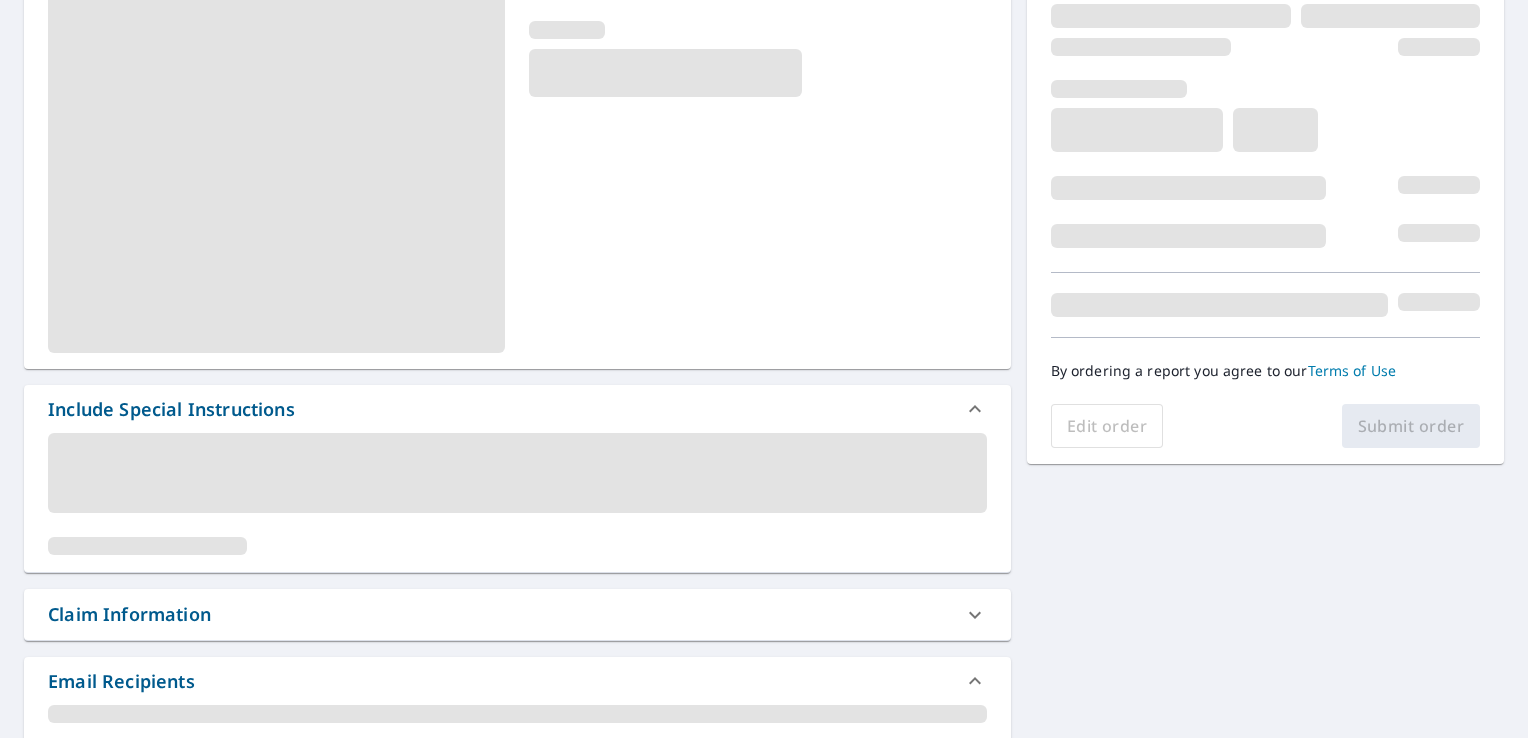 scroll, scrollTop: 400, scrollLeft: 0, axis: vertical 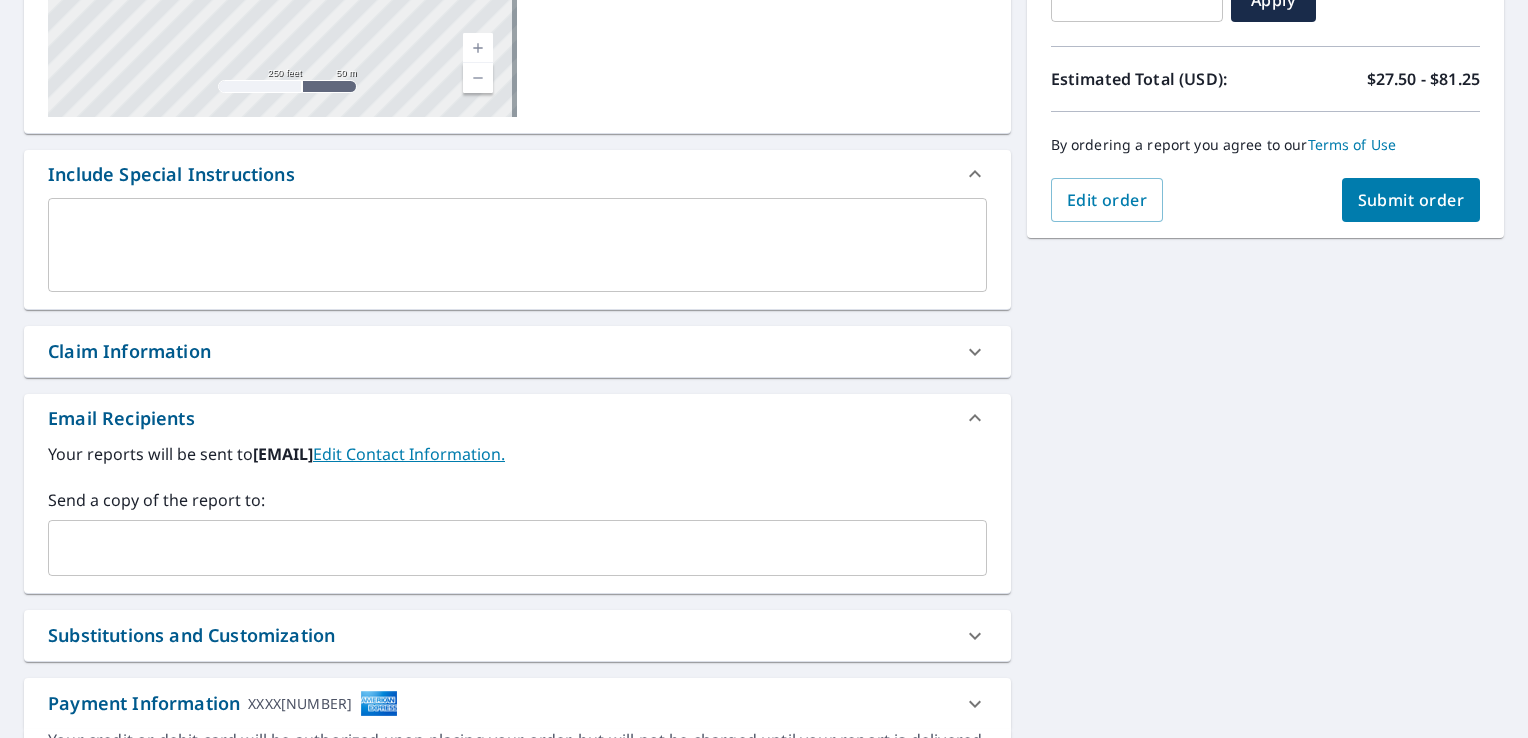 click on "Claim Information" at bounding box center (129, 351) 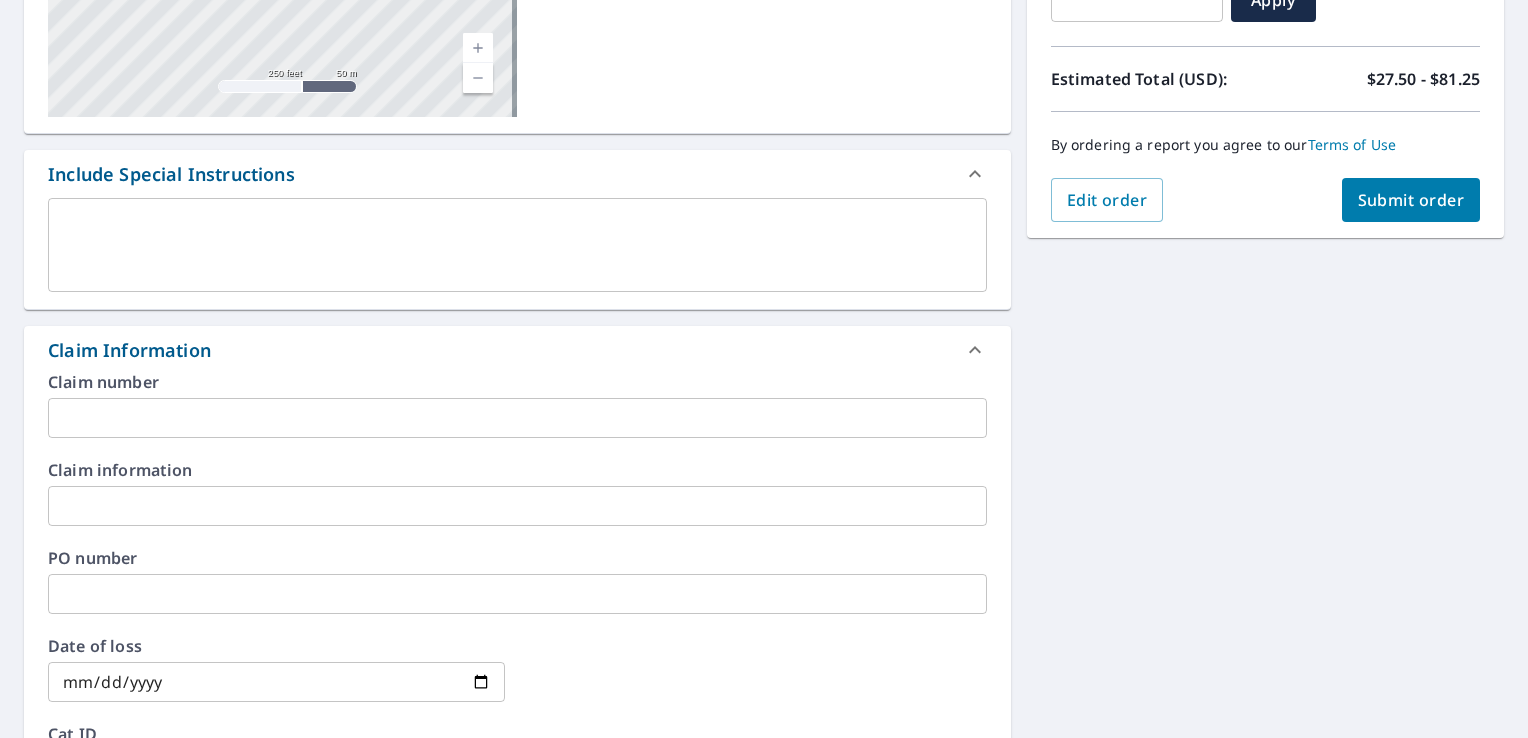 click at bounding box center (517, 506) 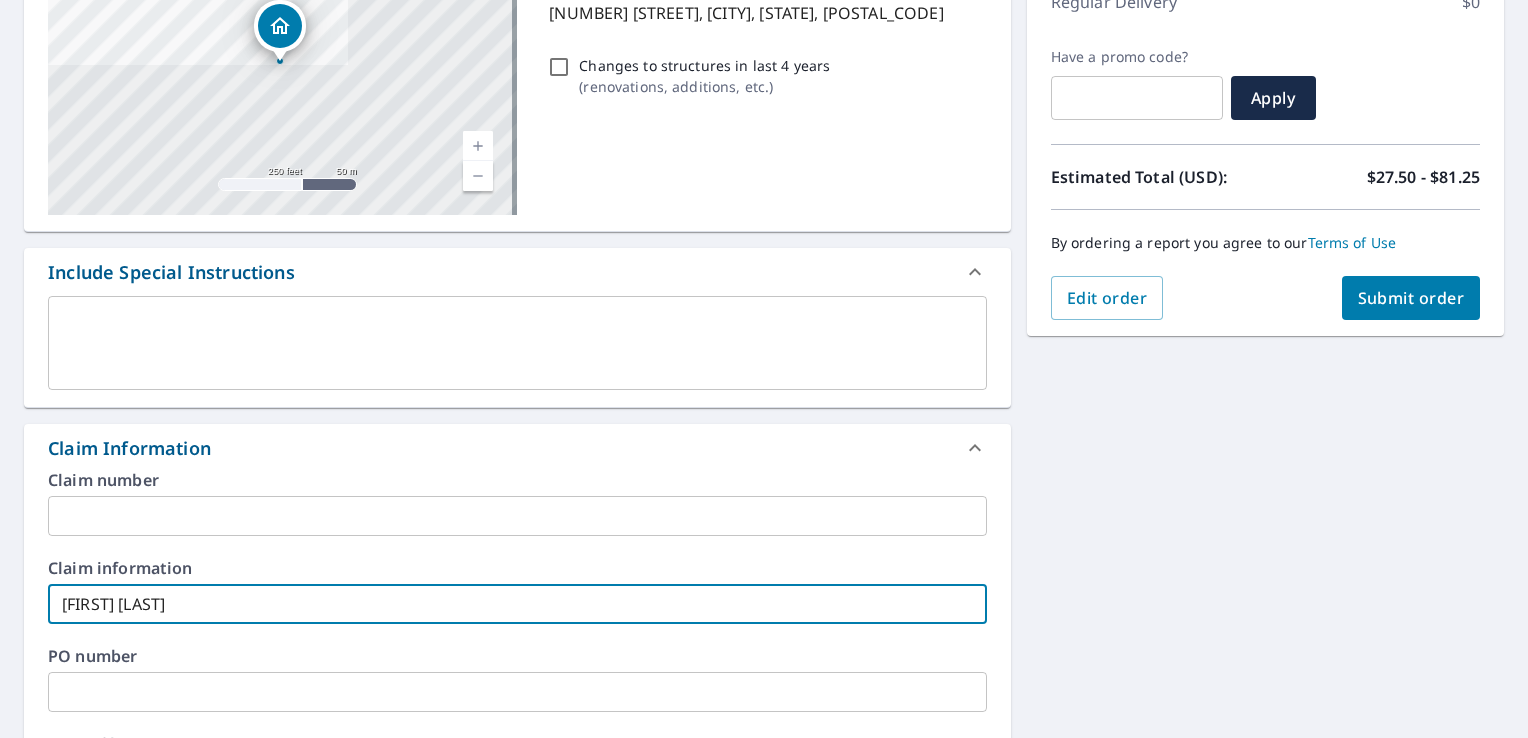 scroll, scrollTop: 300, scrollLeft: 0, axis: vertical 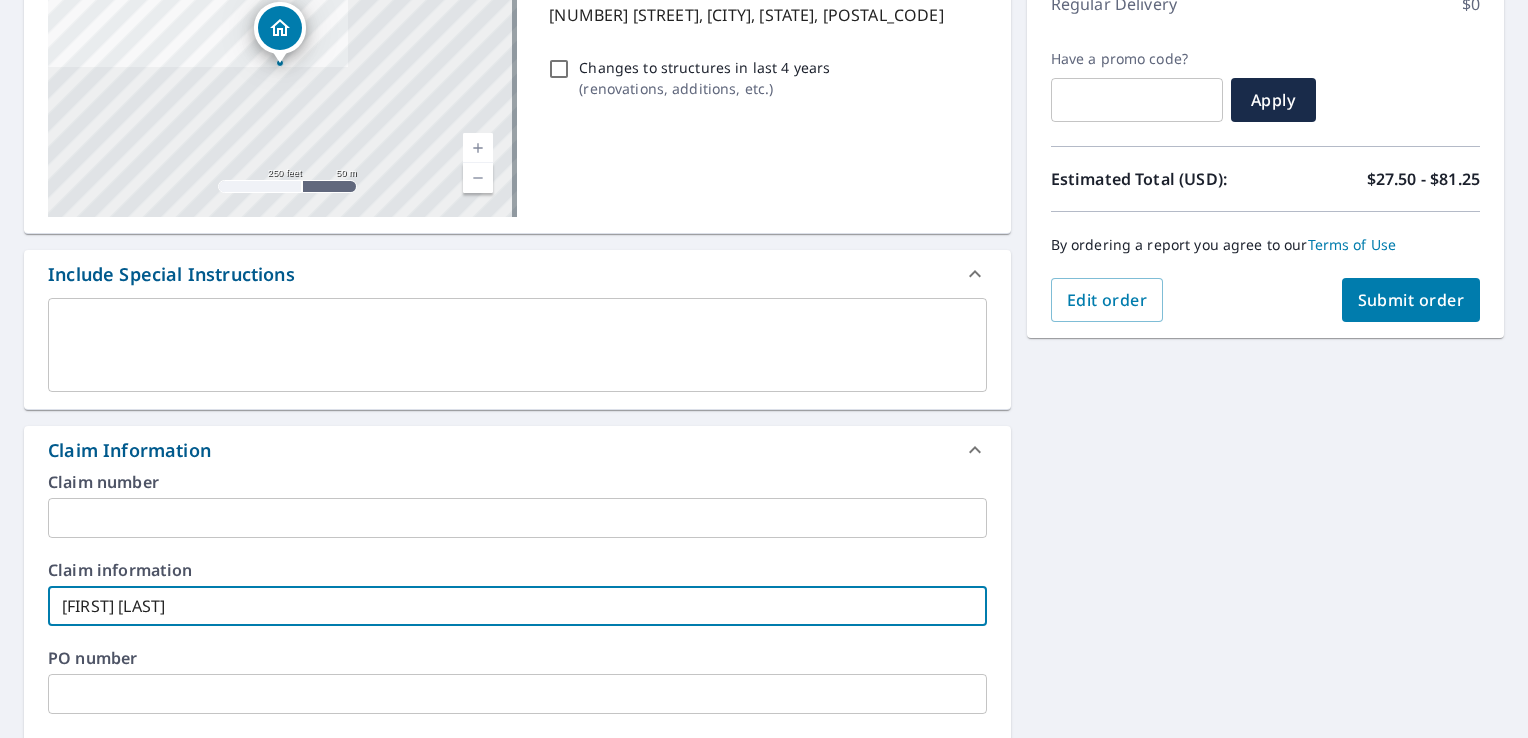 type on "[FIRST] [LAST]" 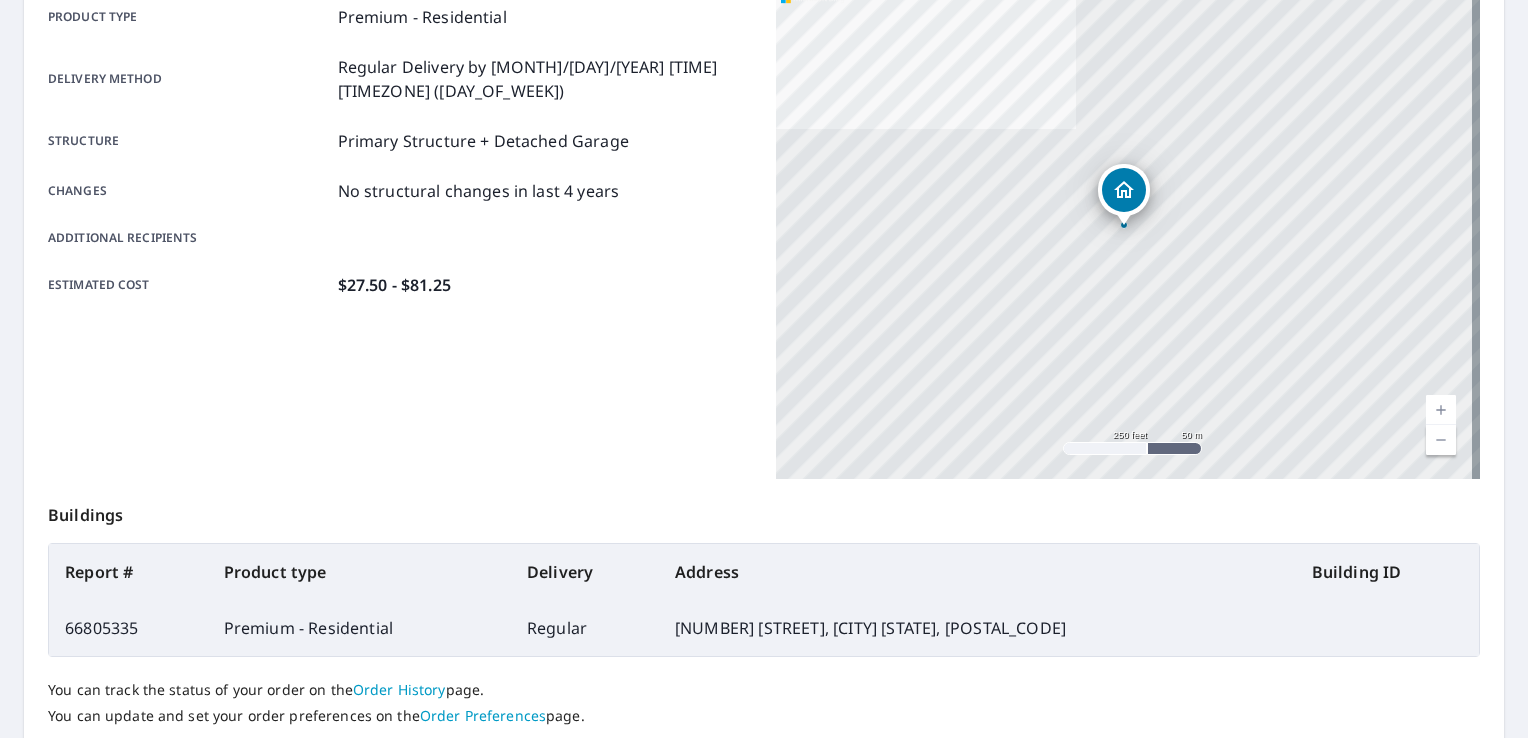 scroll, scrollTop: 0, scrollLeft: 0, axis: both 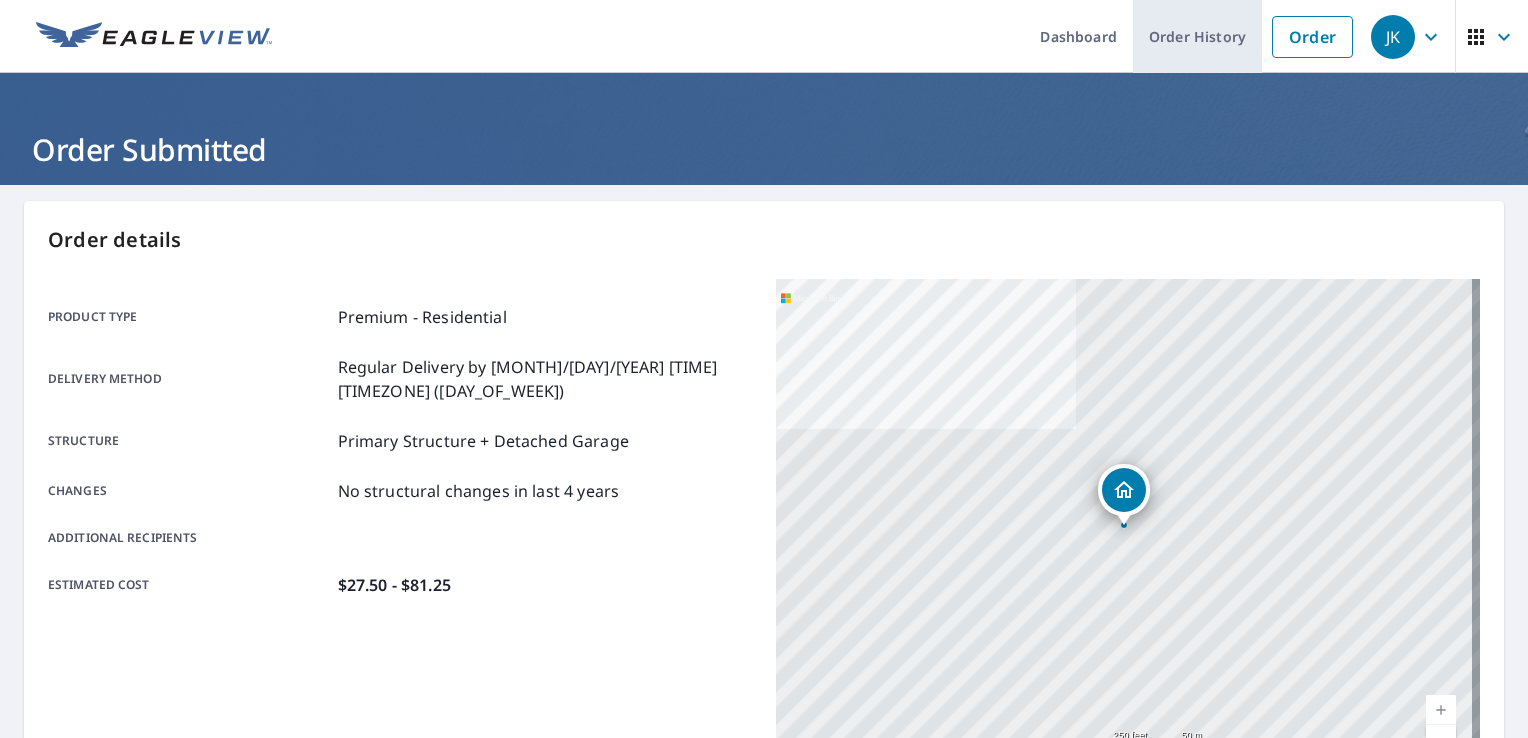 click on "Order History" at bounding box center [1197, 36] 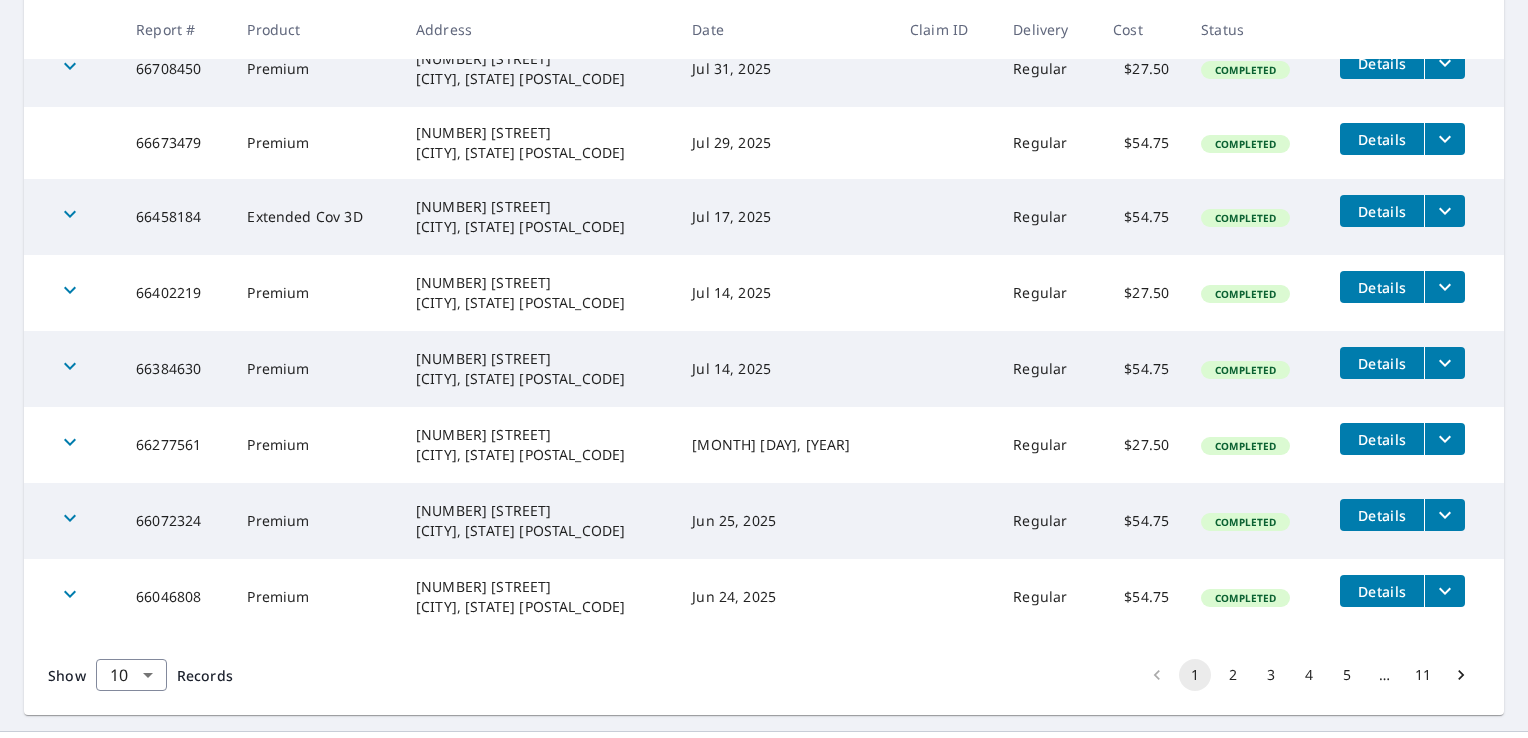 scroll, scrollTop: 607, scrollLeft: 0, axis: vertical 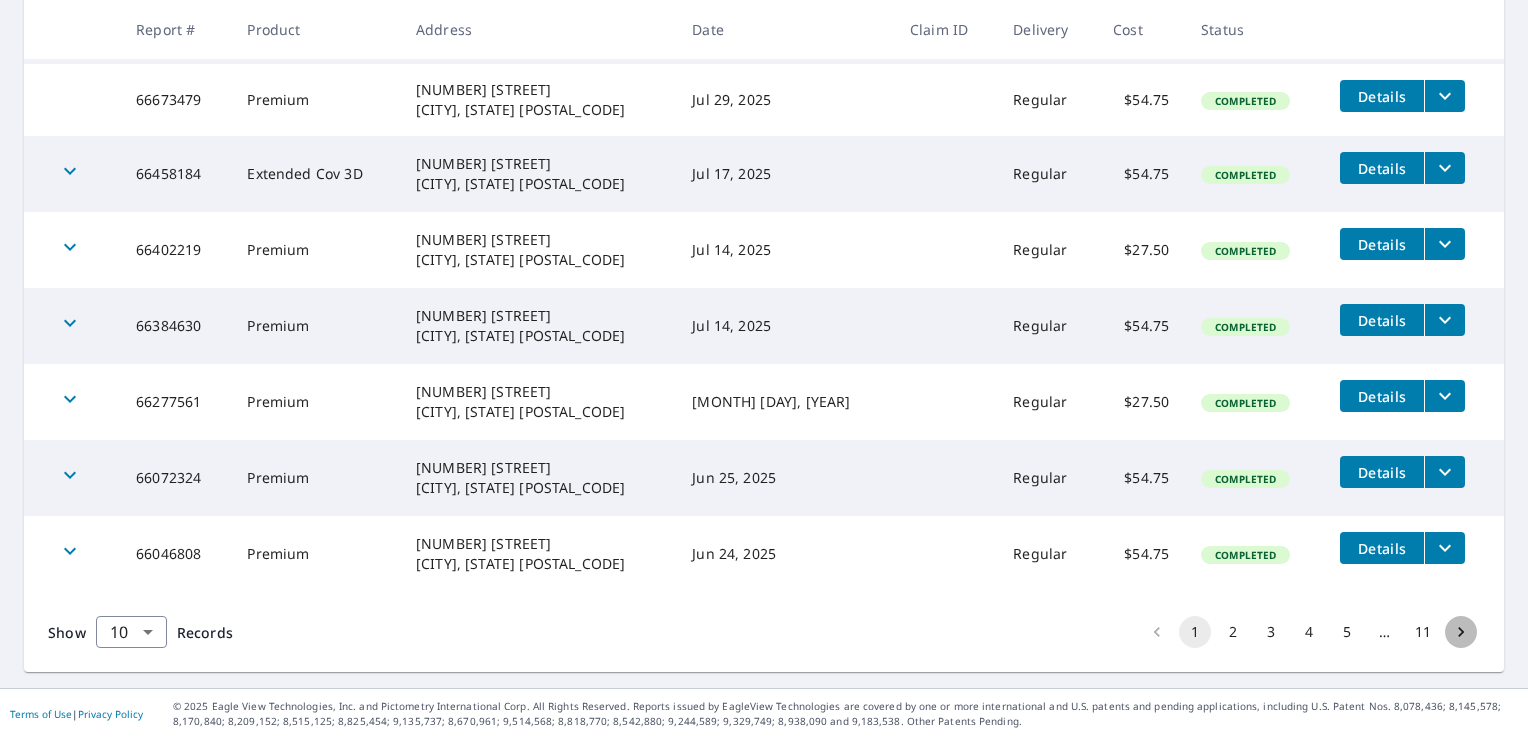 click 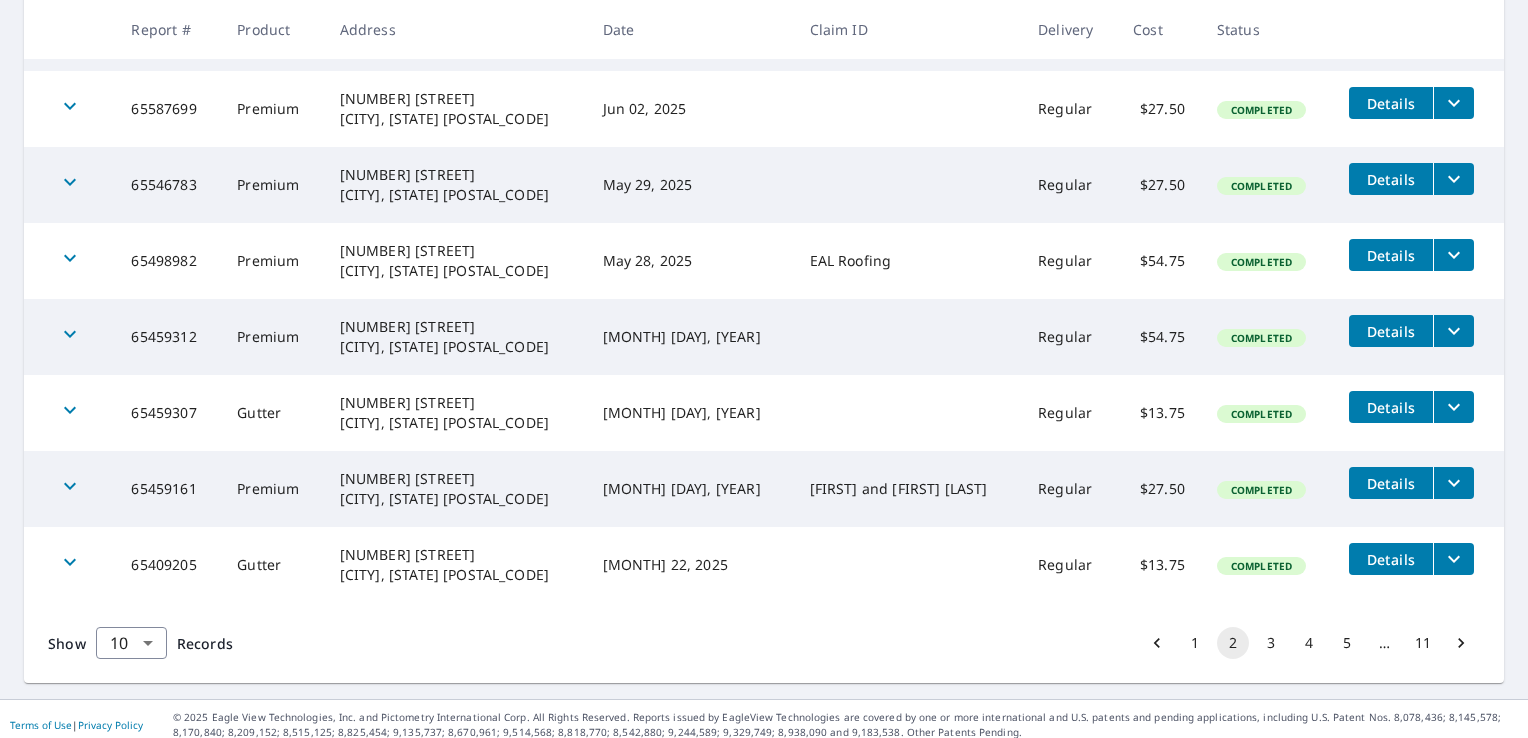 scroll, scrollTop: 611, scrollLeft: 0, axis: vertical 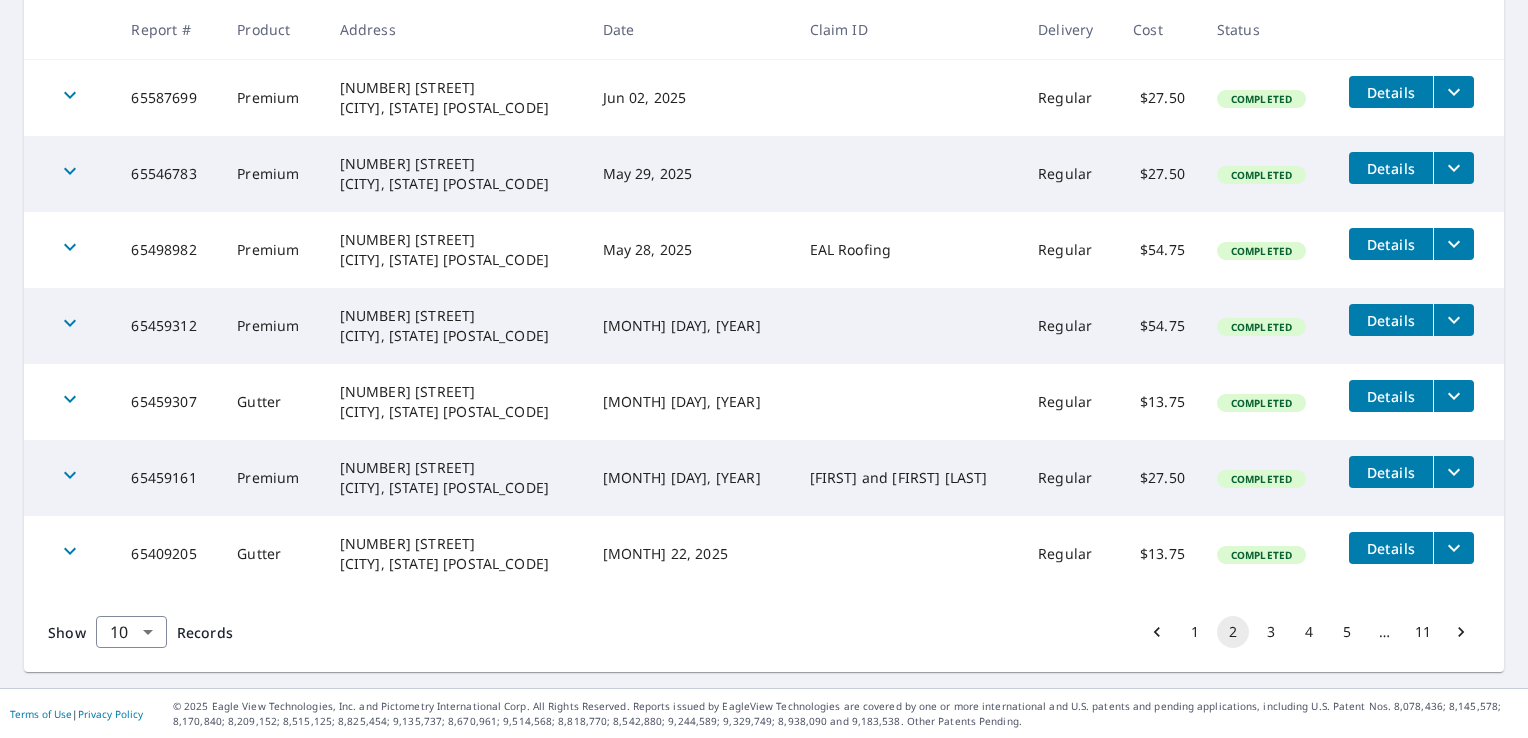 click 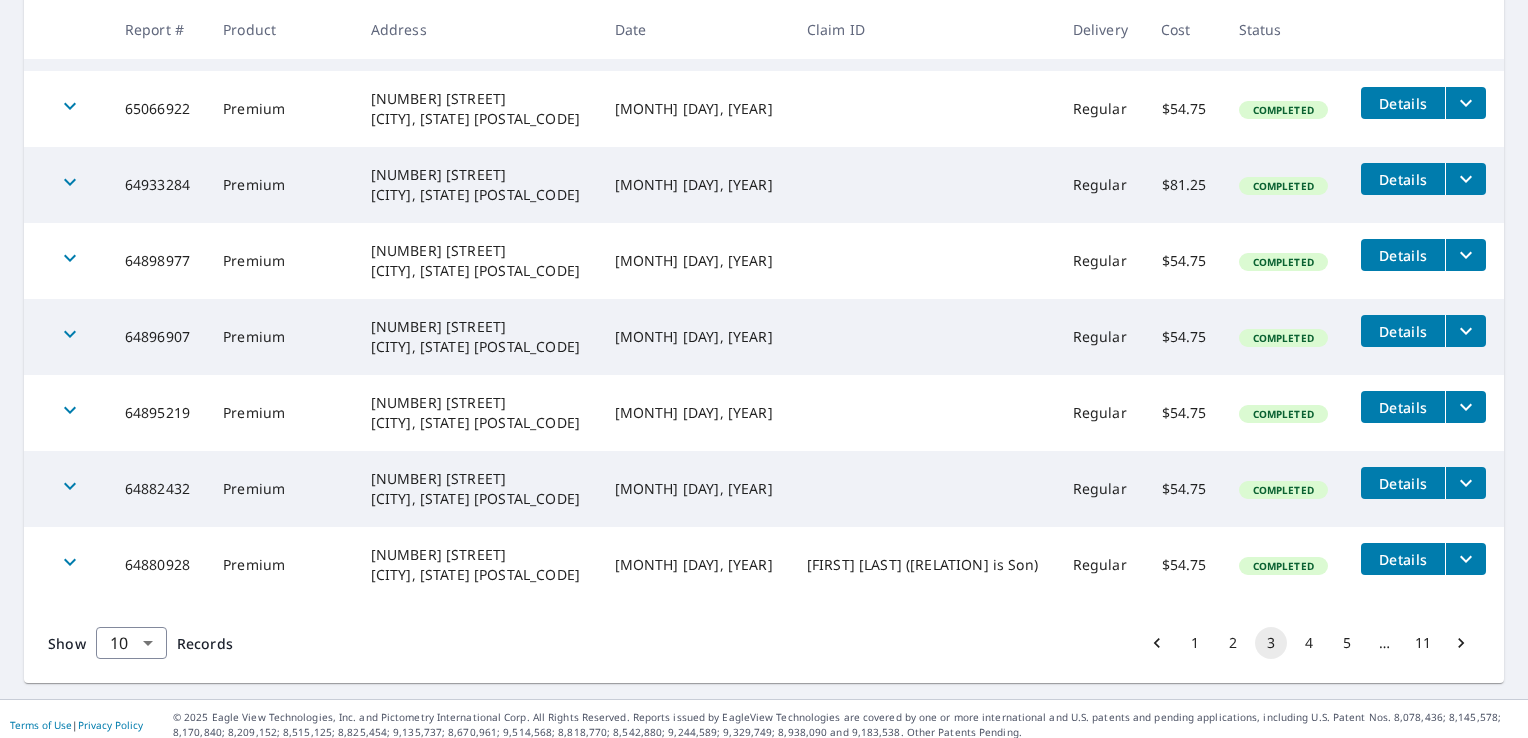 scroll, scrollTop: 611, scrollLeft: 0, axis: vertical 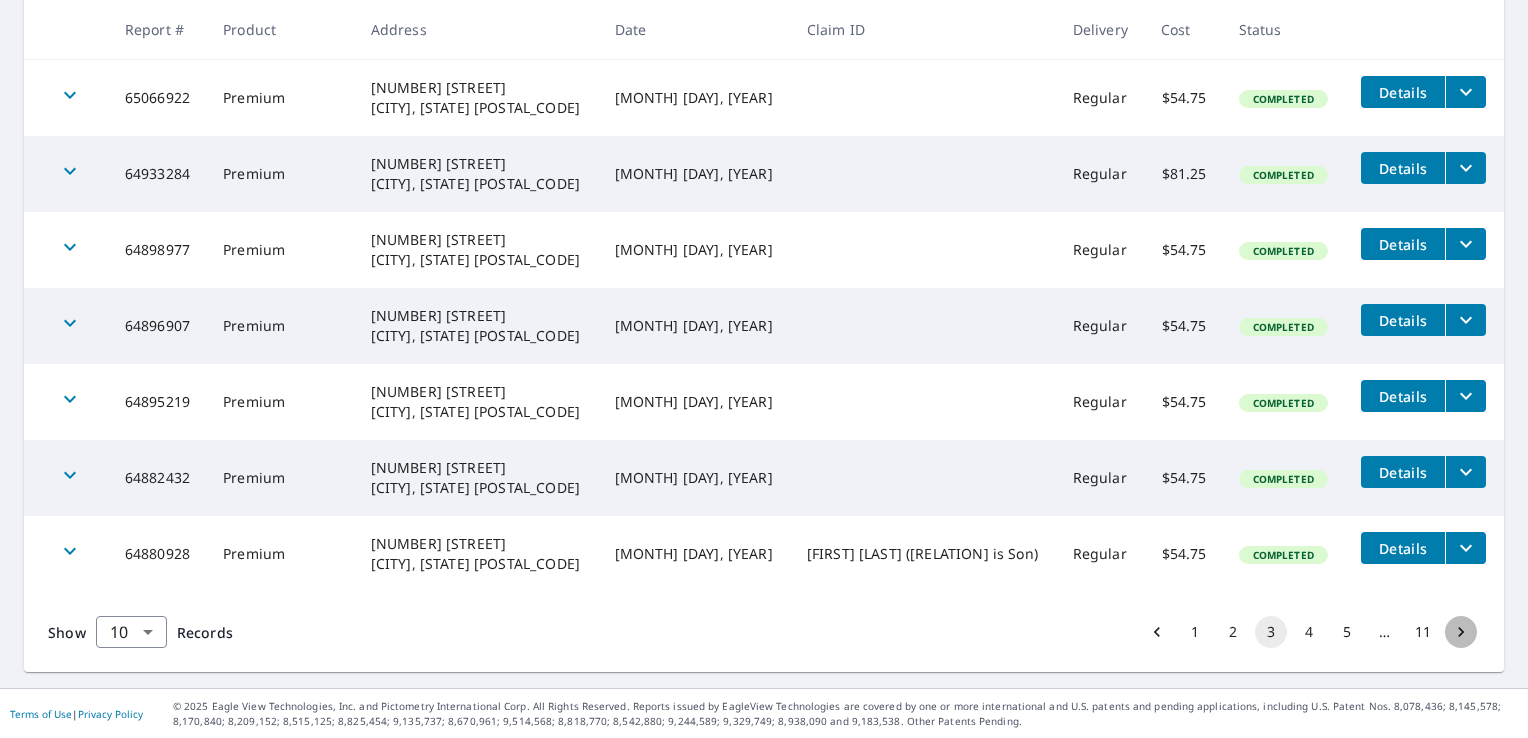 click 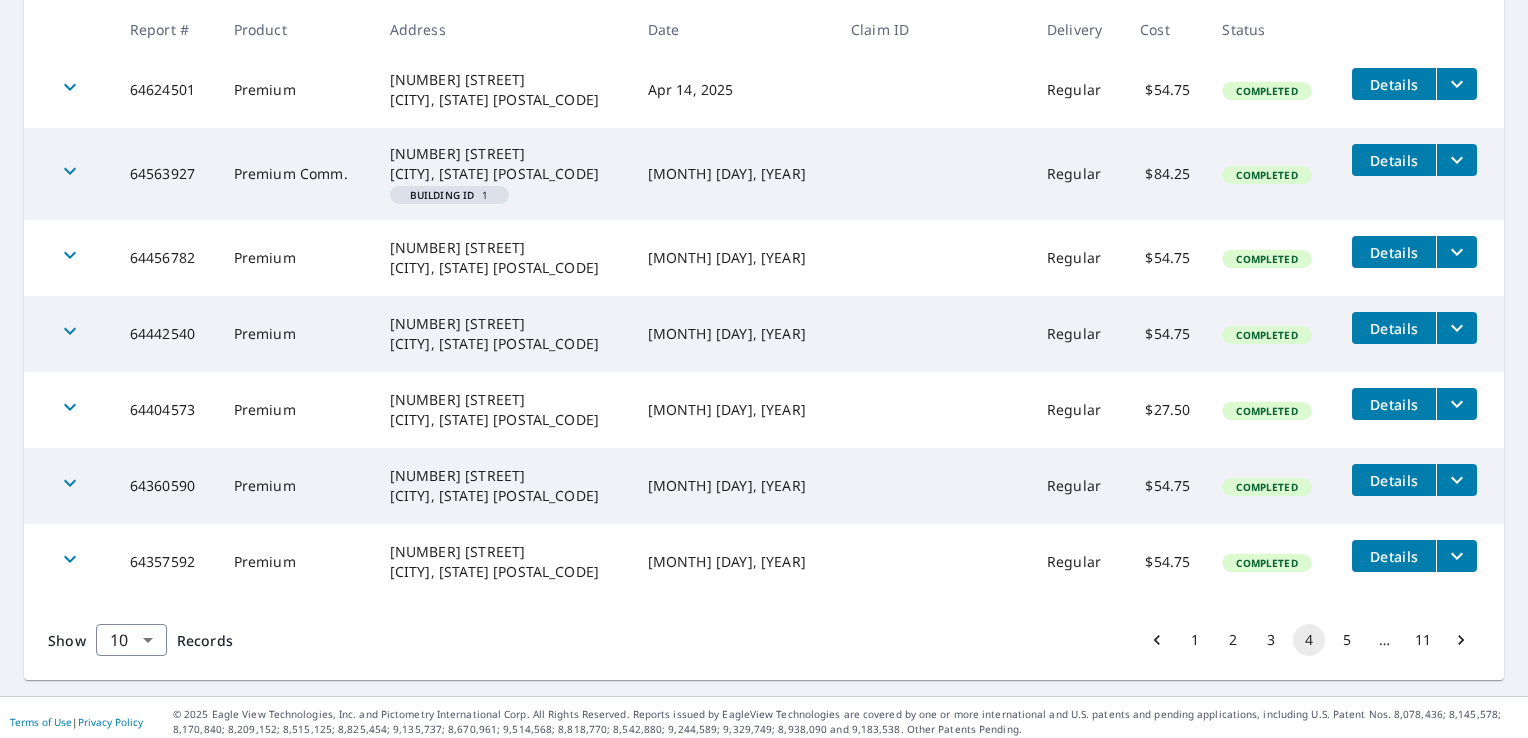 scroll, scrollTop: 628, scrollLeft: 0, axis: vertical 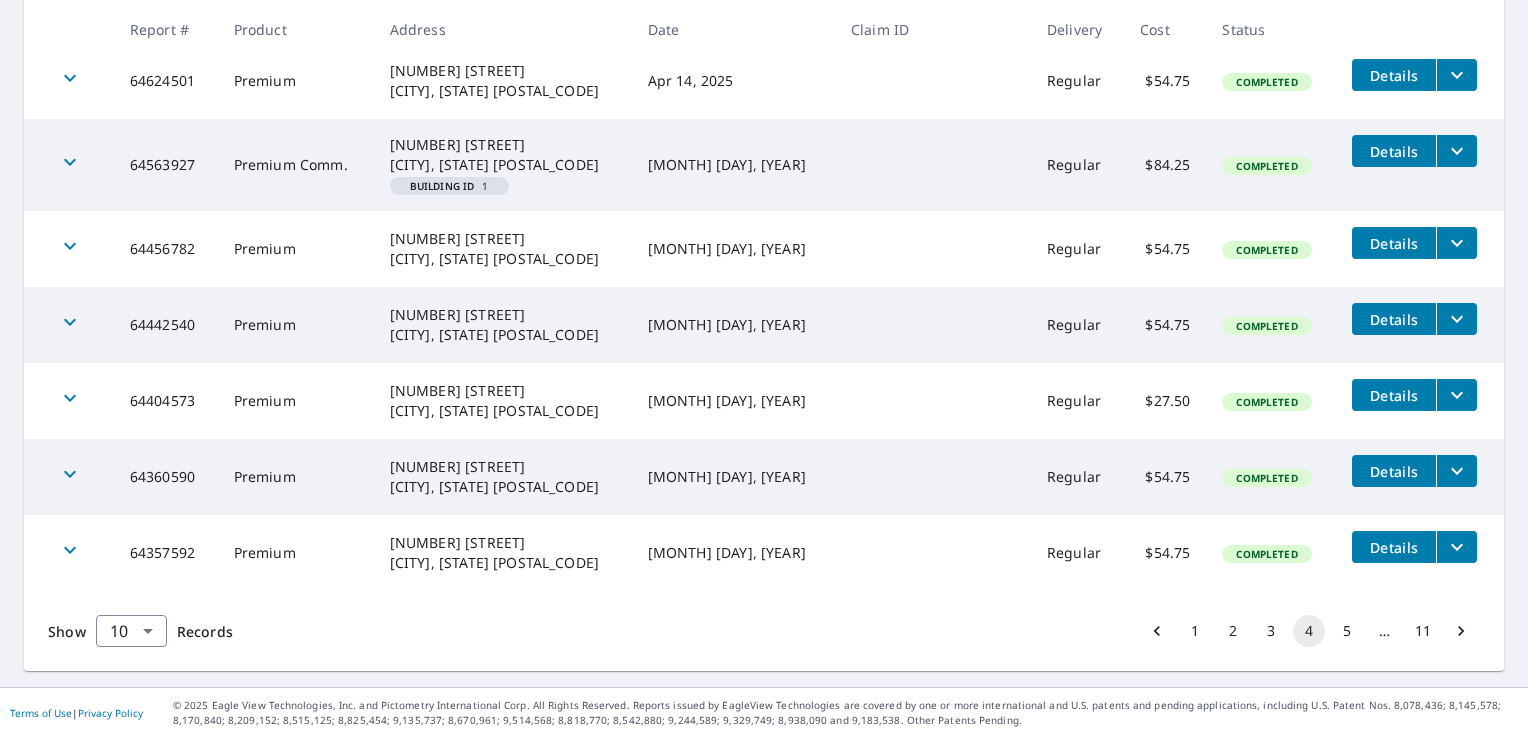 click 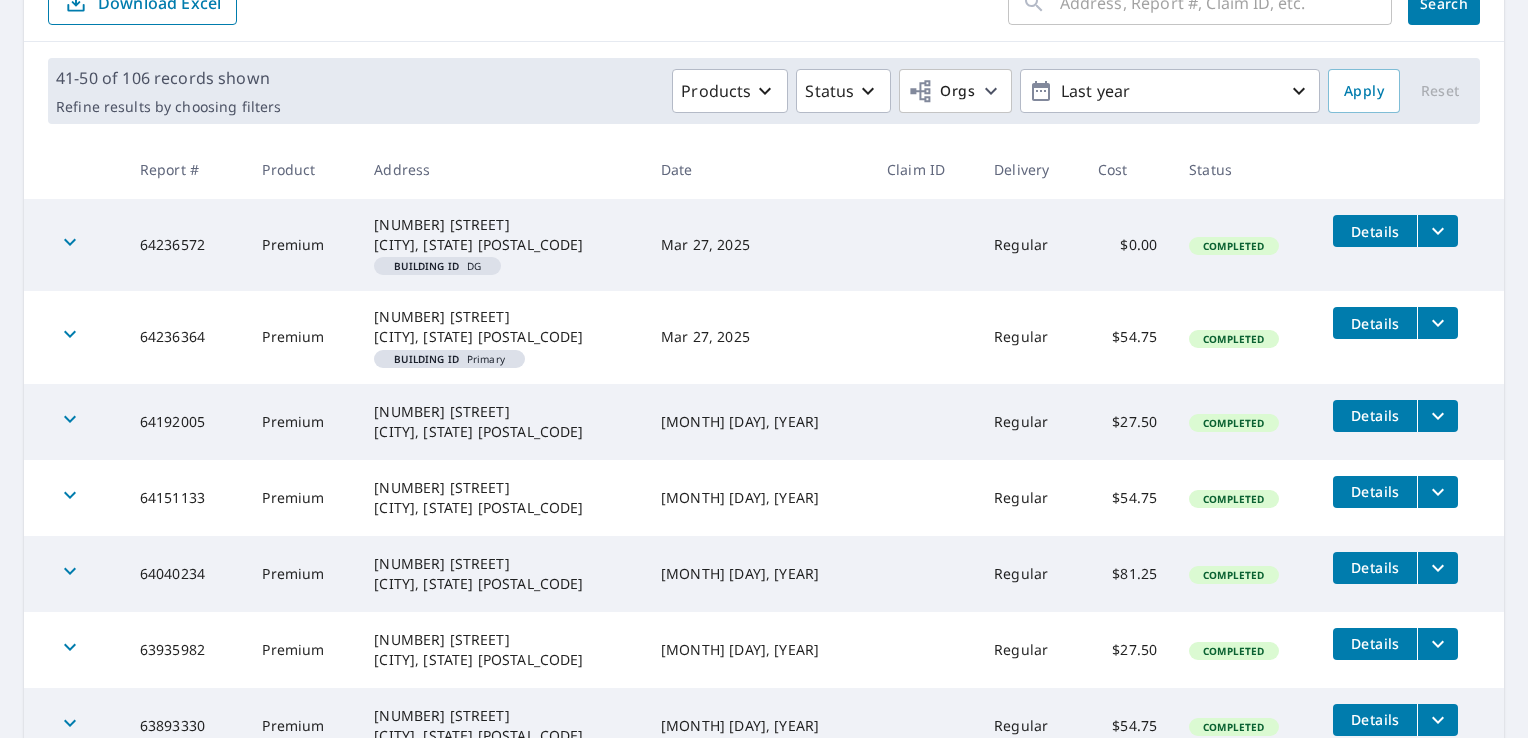 scroll, scrollTop: 644, scrollLeft: 0, axis: vertical 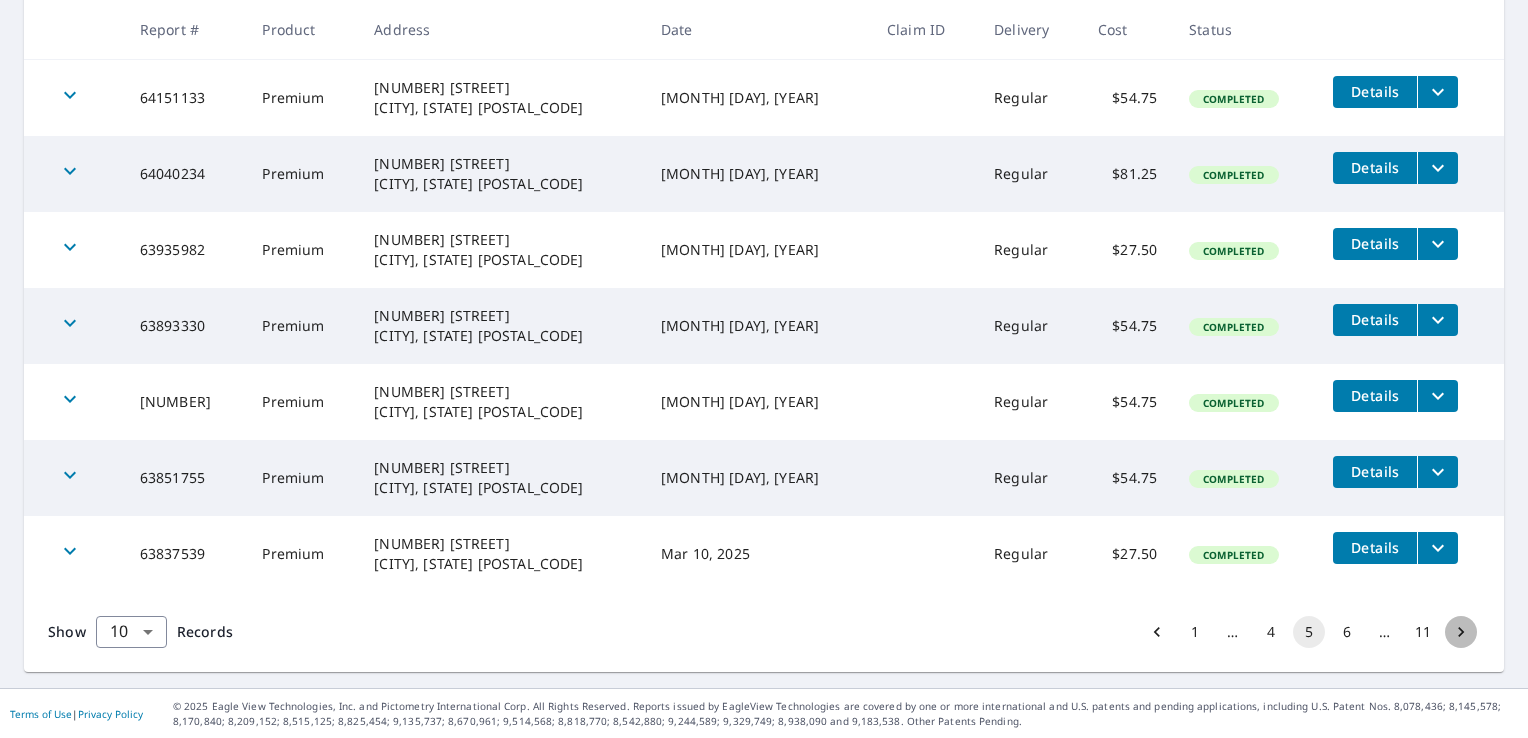 click 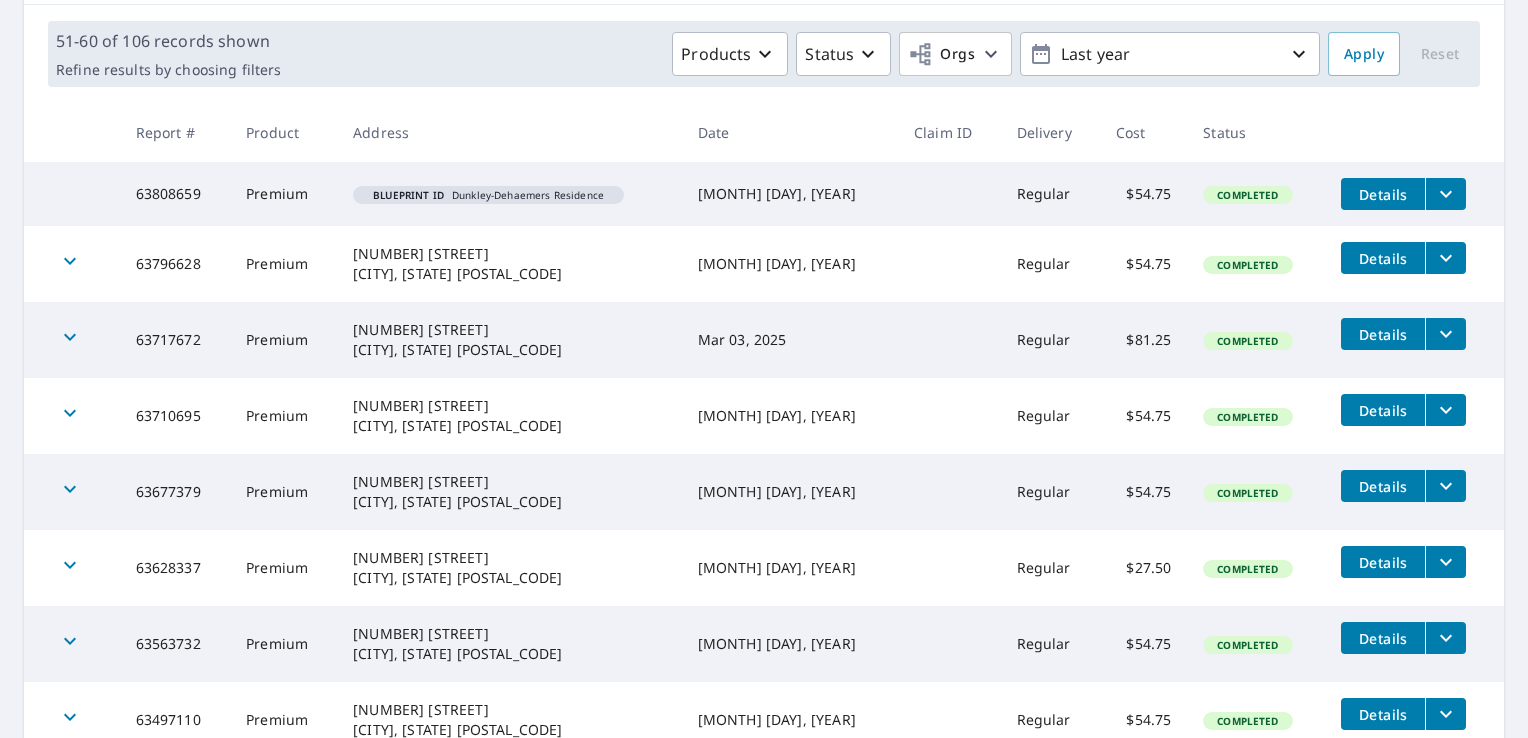 scroll, scrollTop: 0, scrollLeft: 0, axis: both 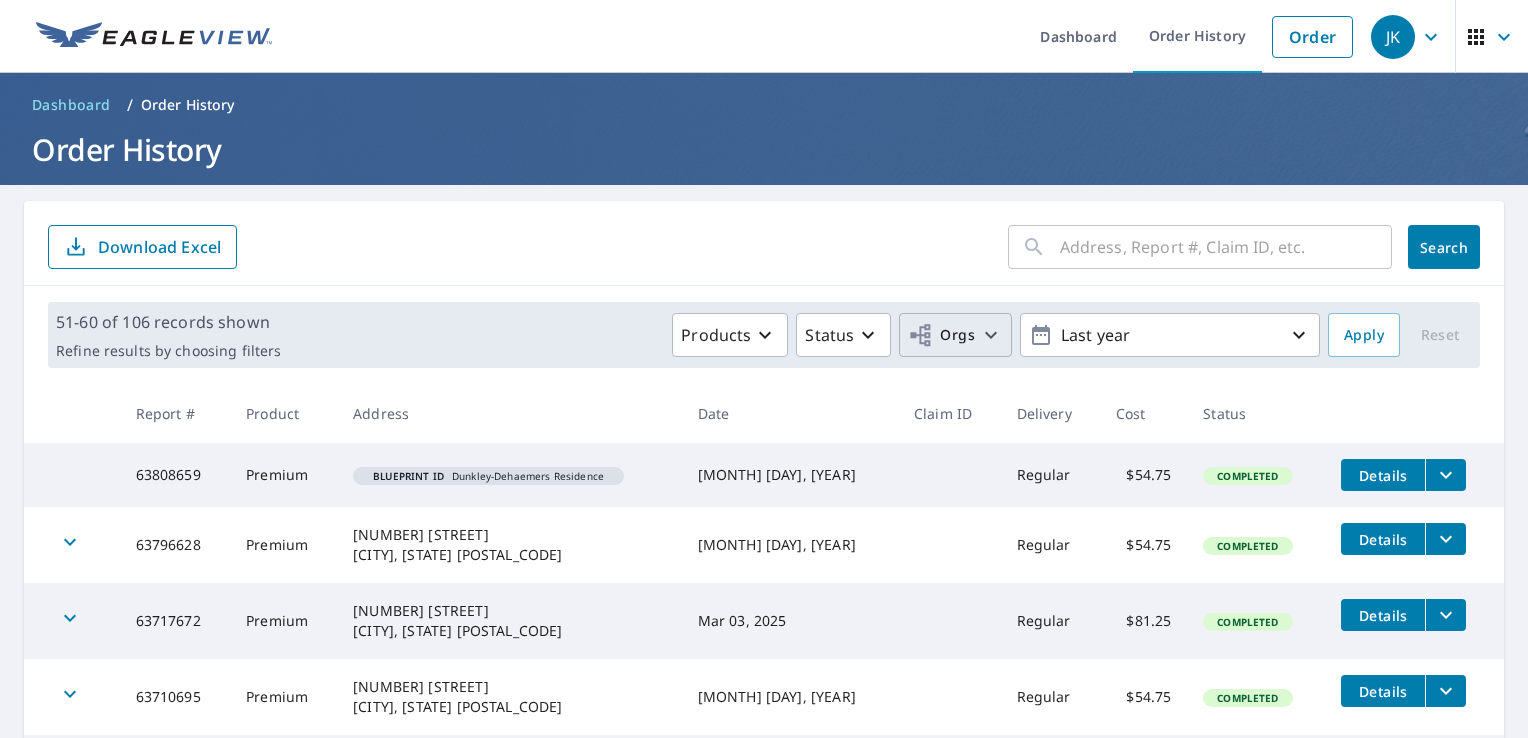click 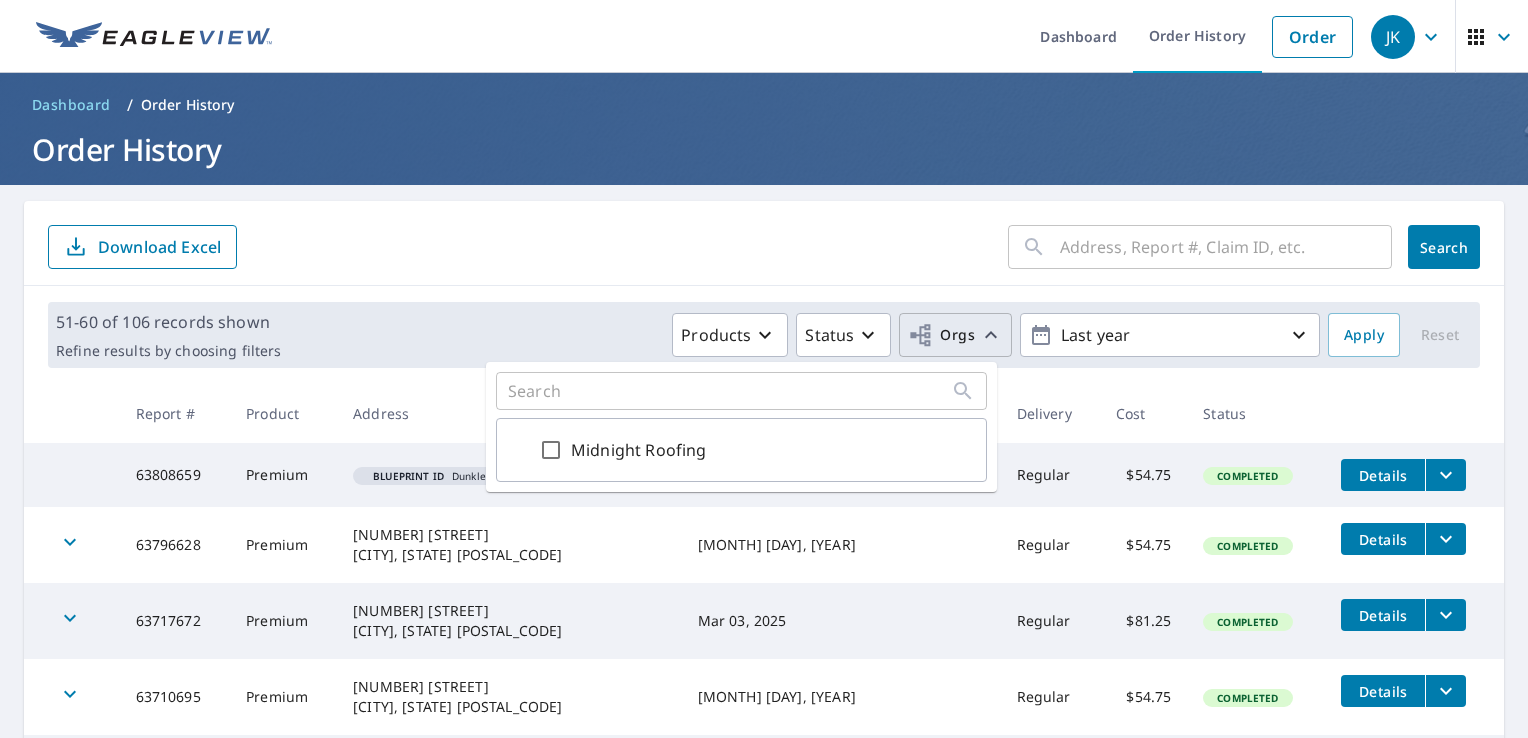 click 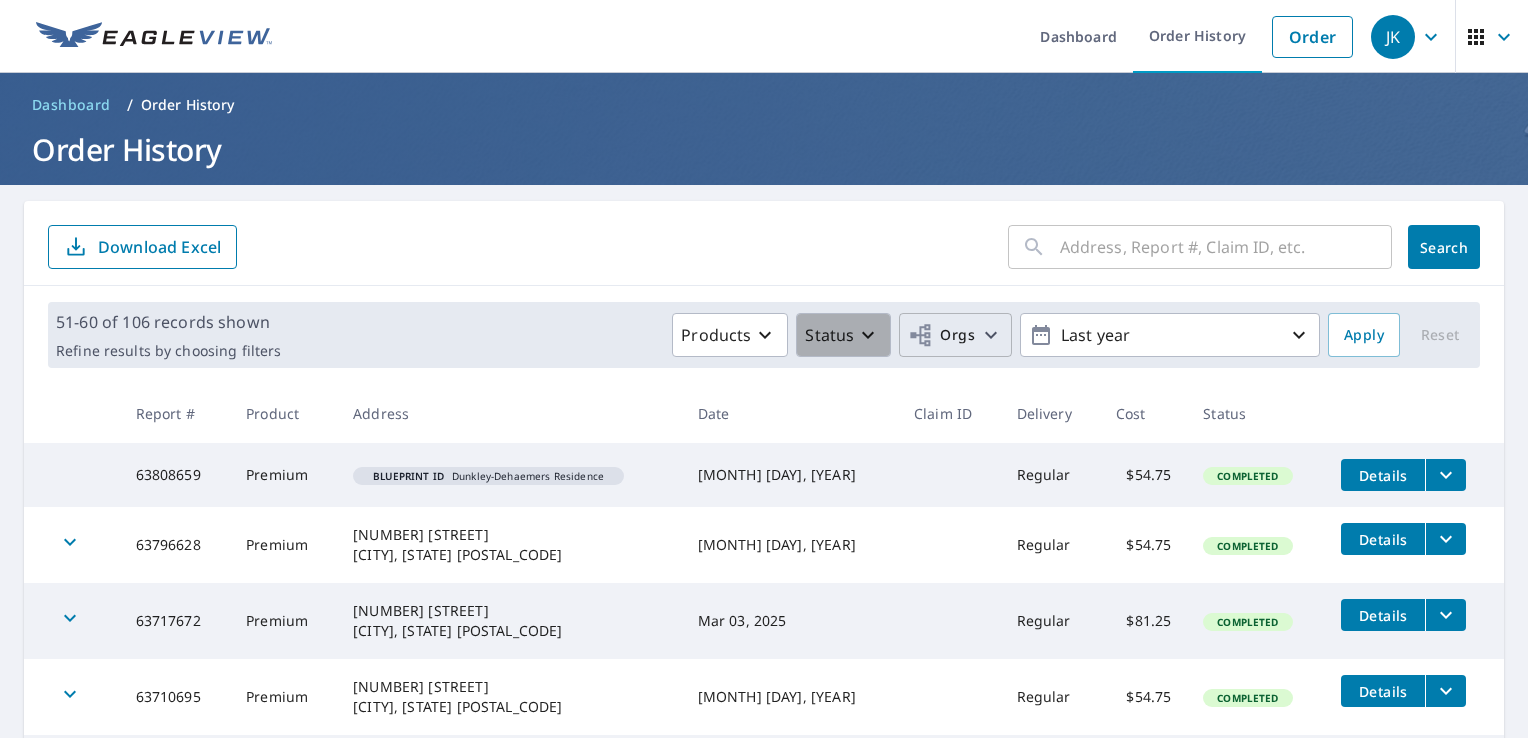 click 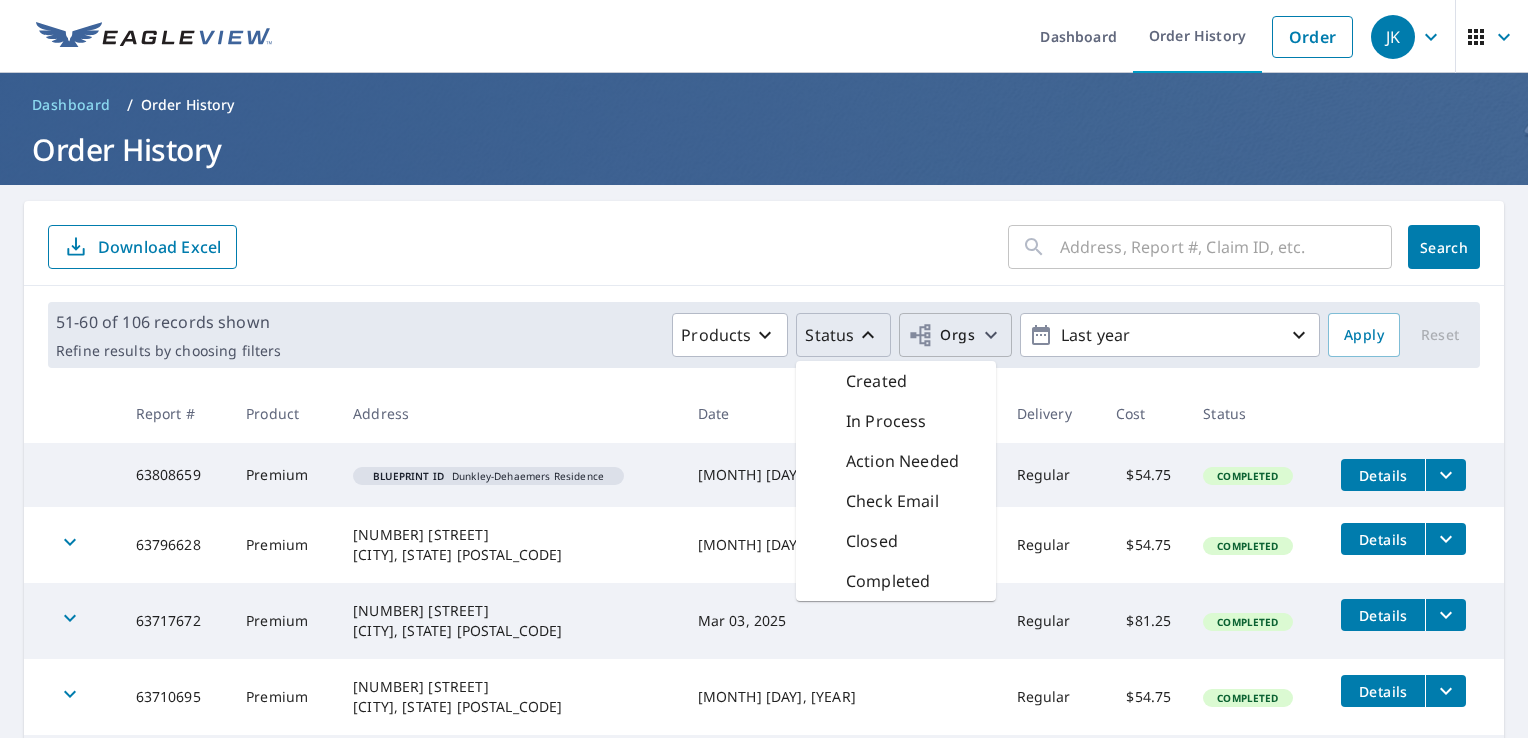 click 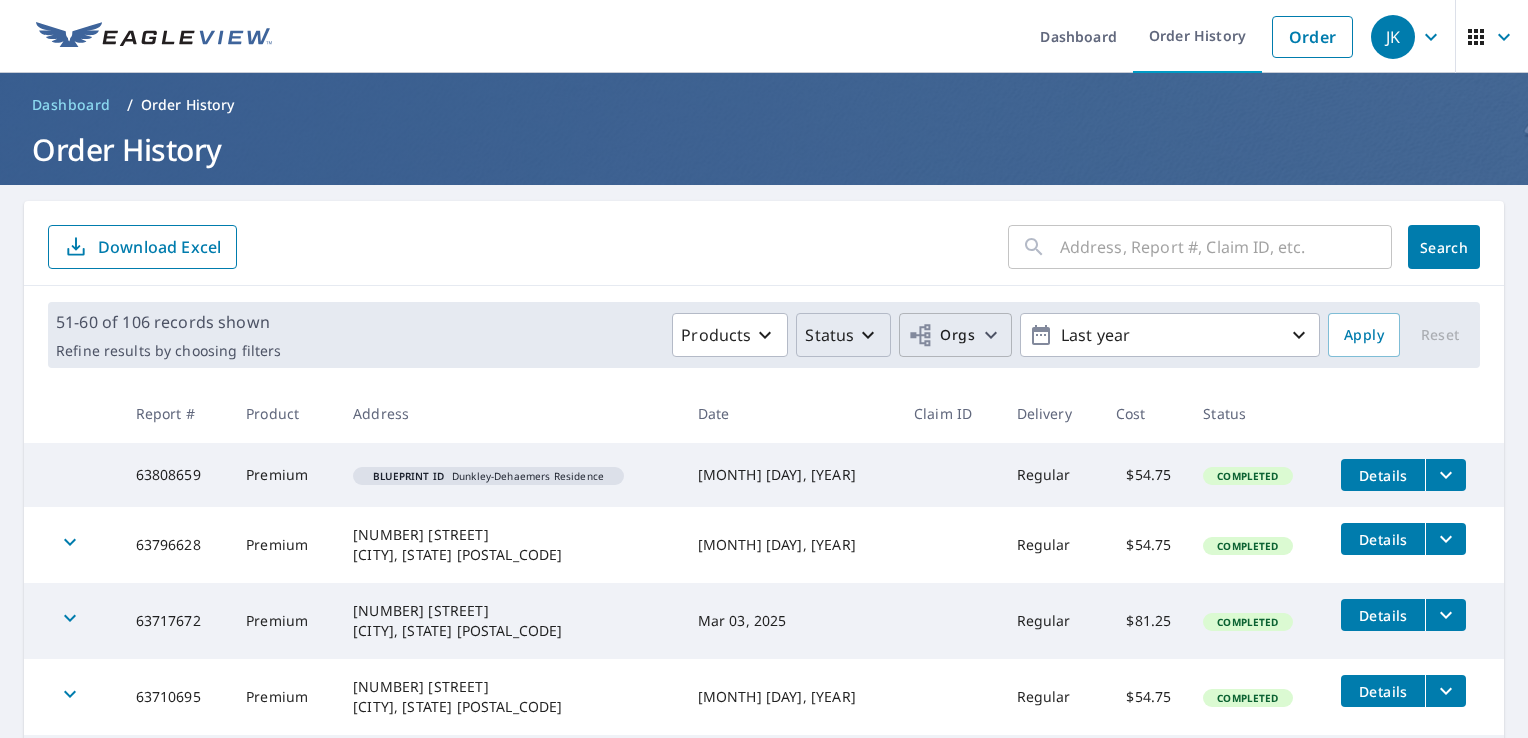 click 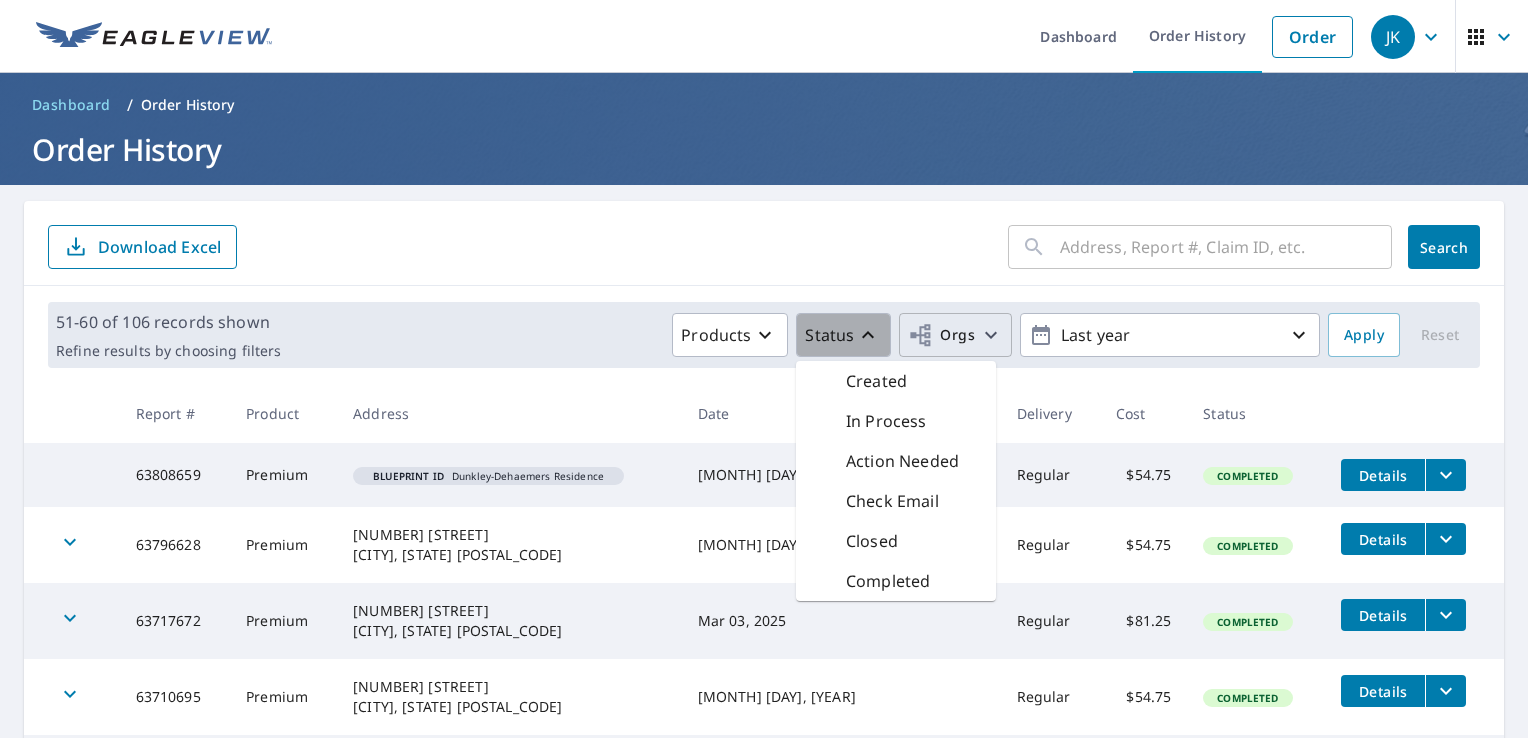 click 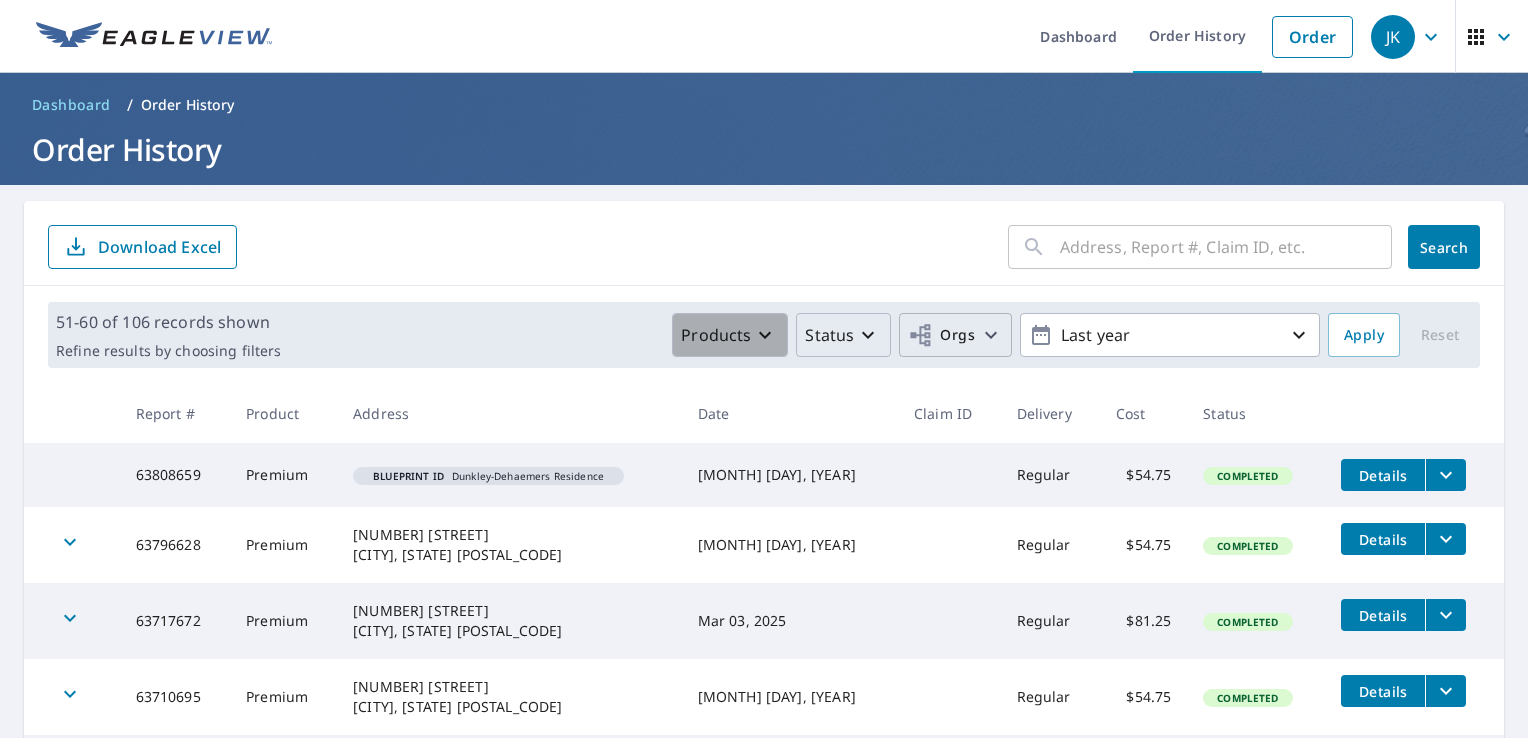 click 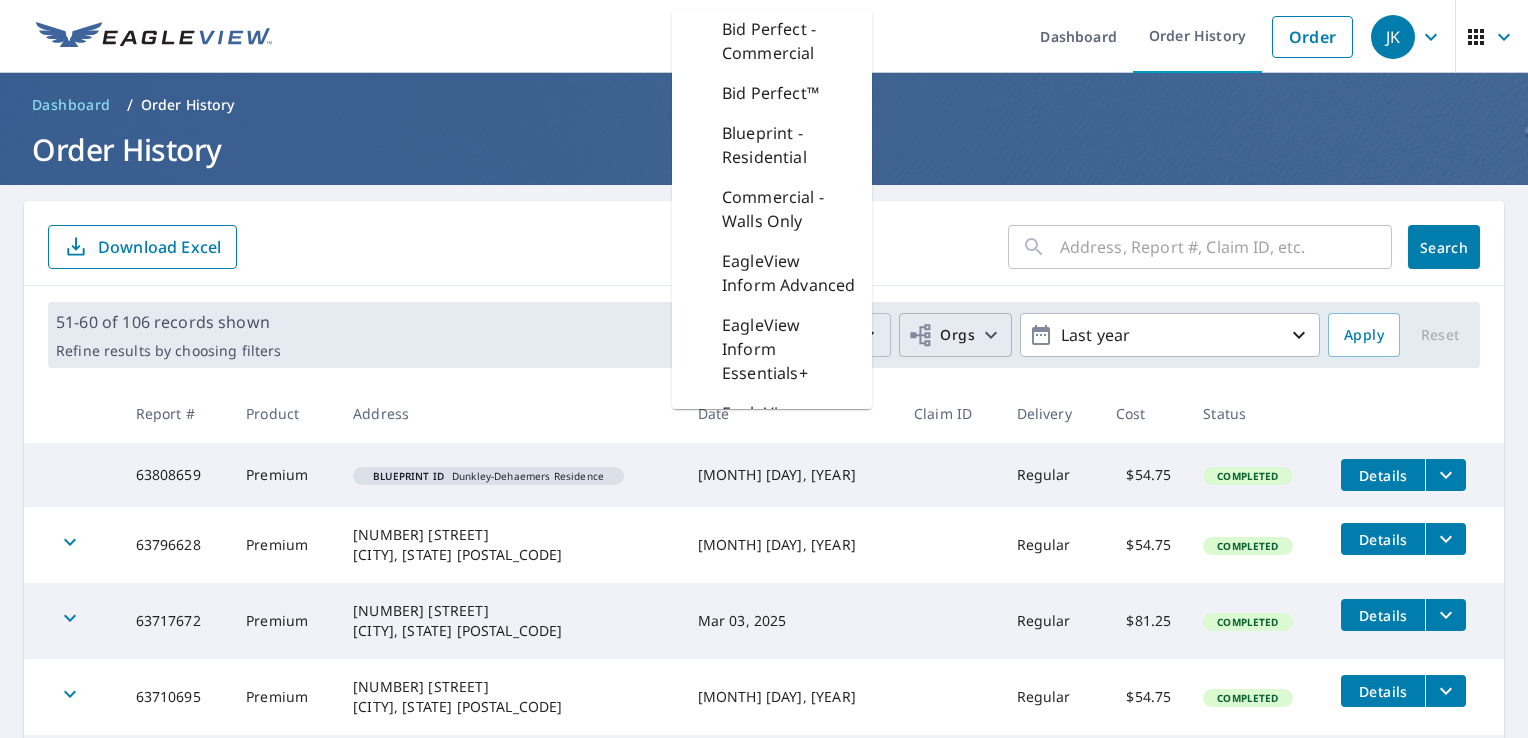 click on "Blueprint - Residential" at bounding box center [789, 145] 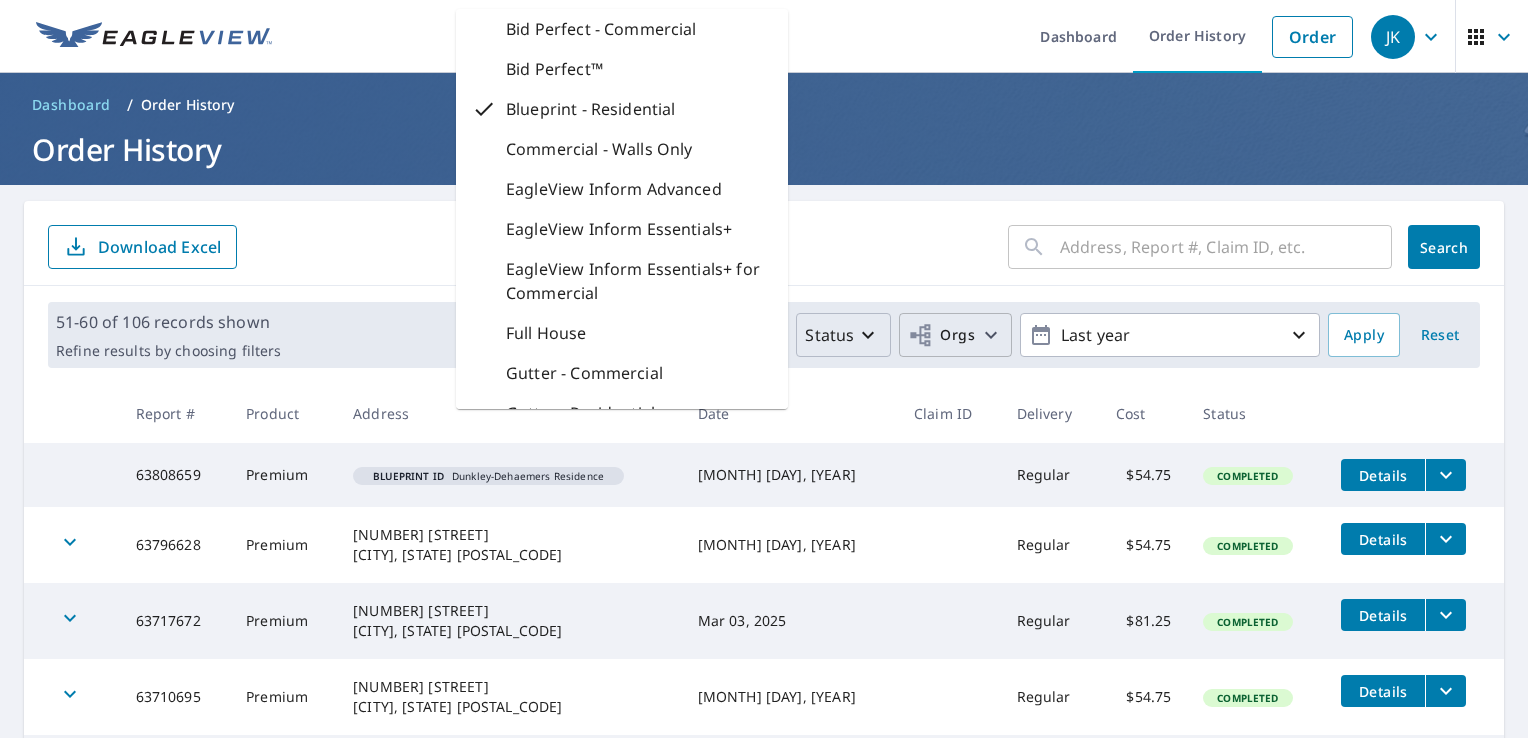 click on "Search" at bounding box center [1444, 247] 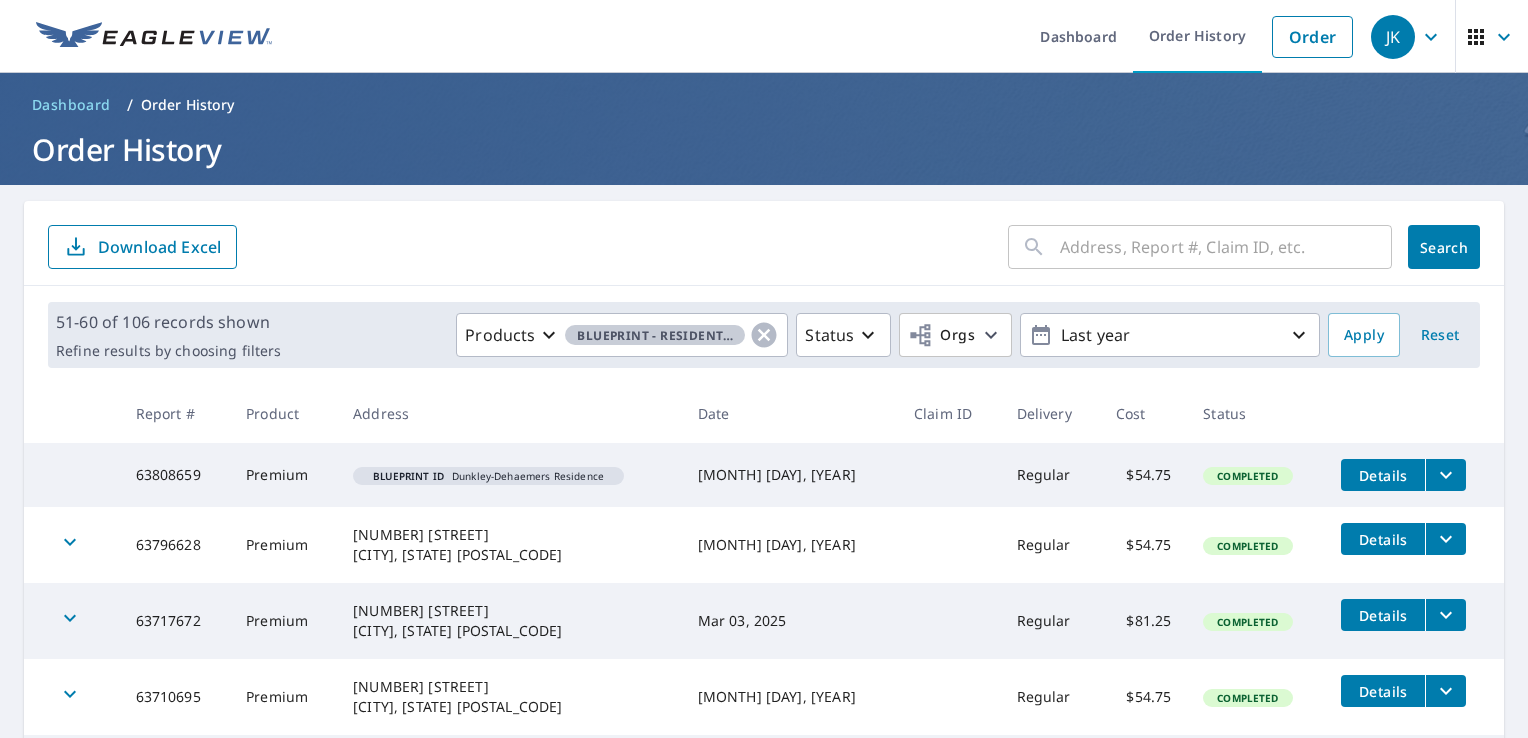 scroll, scrollTop: 100, scrollLeft: 0, axis: vertical 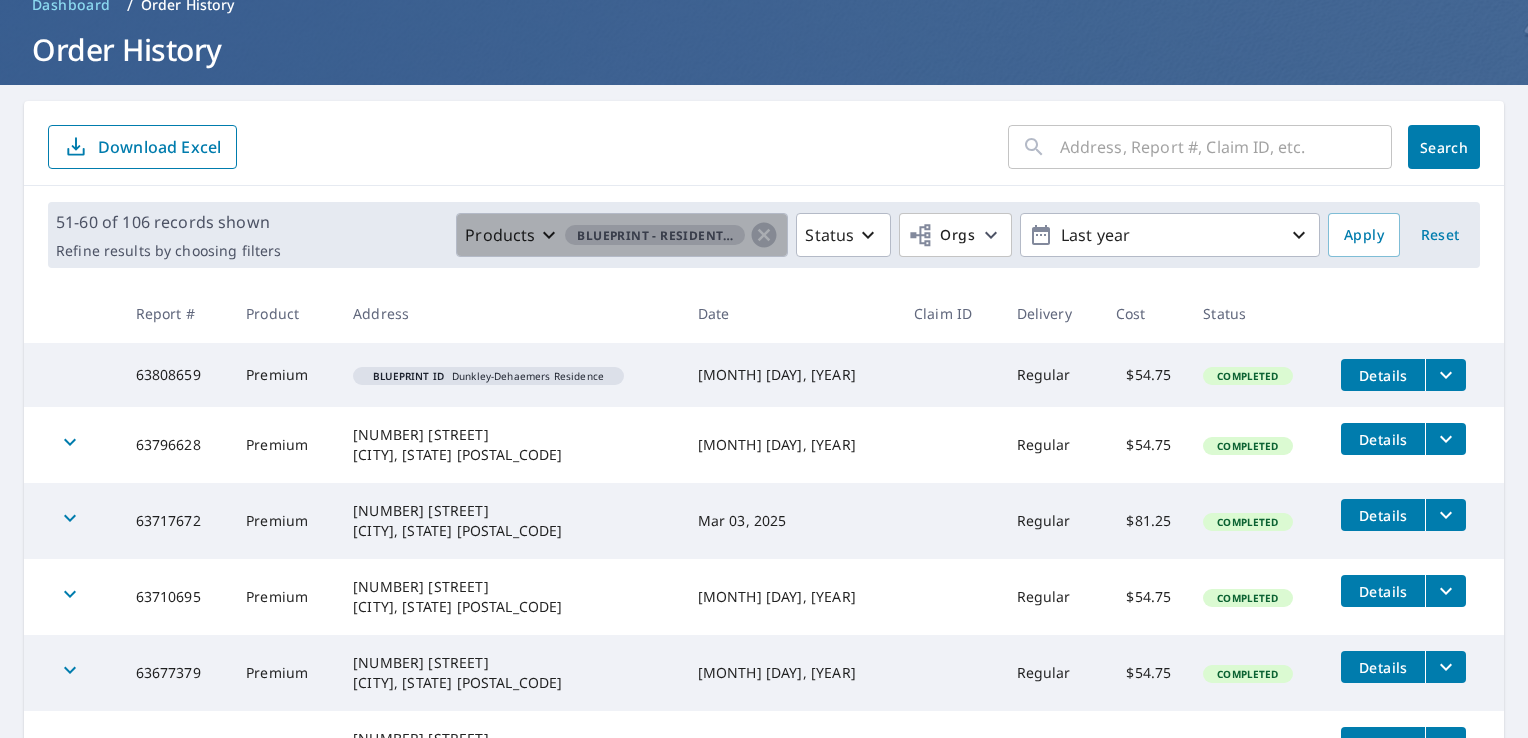 click 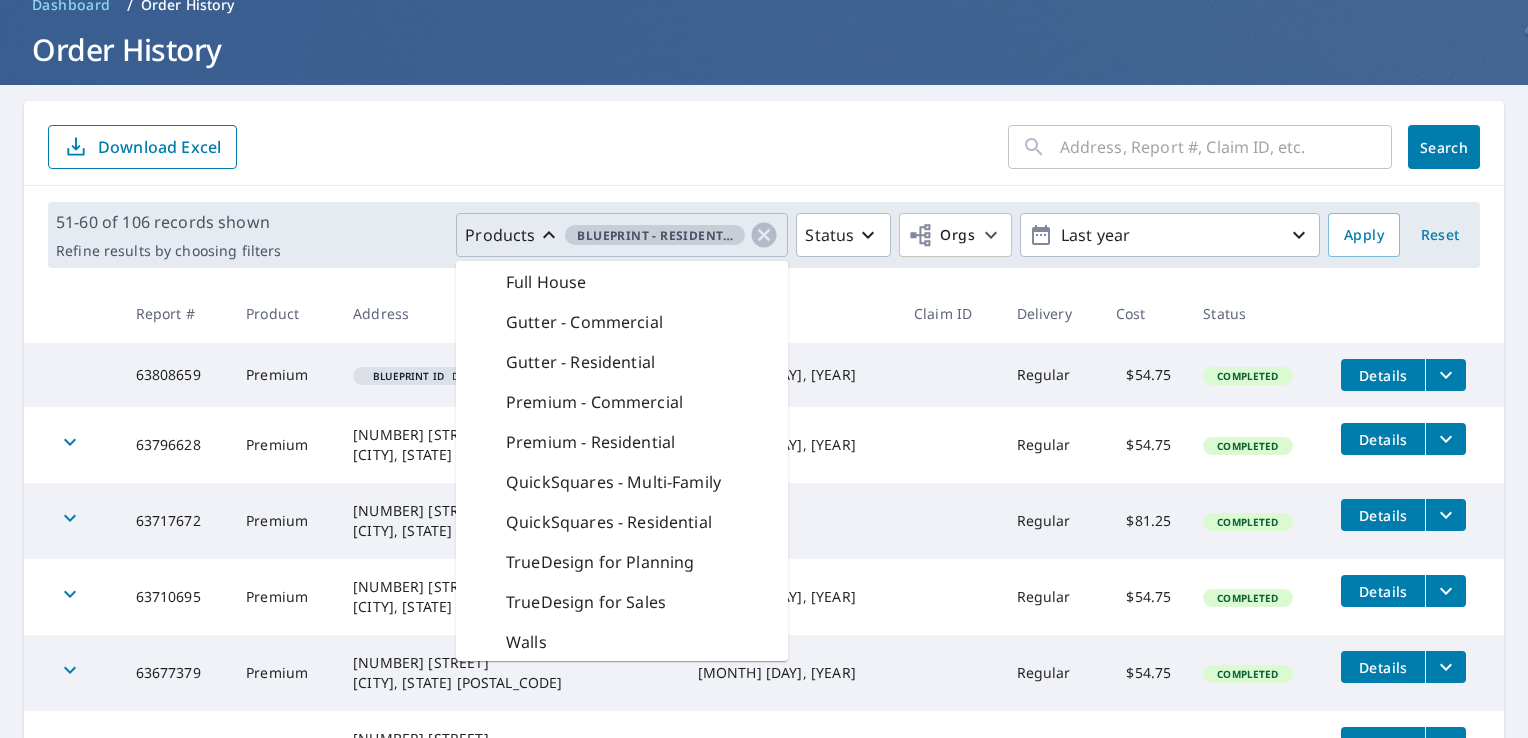 scroll, scrollTop: 344, scrollLeft: 0, axis: vertical 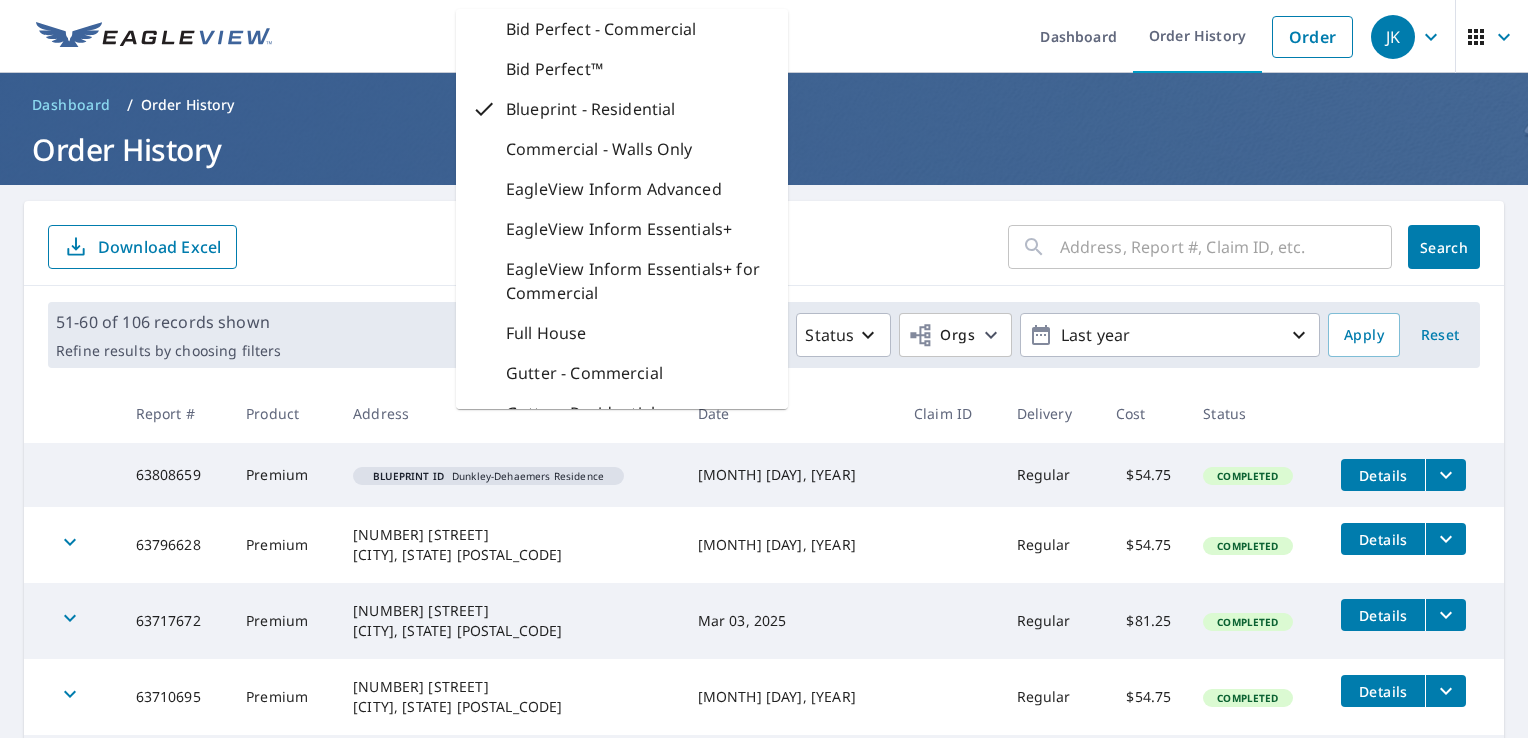 click on "Blueprint - Residential" at bounding box center (590, 109) 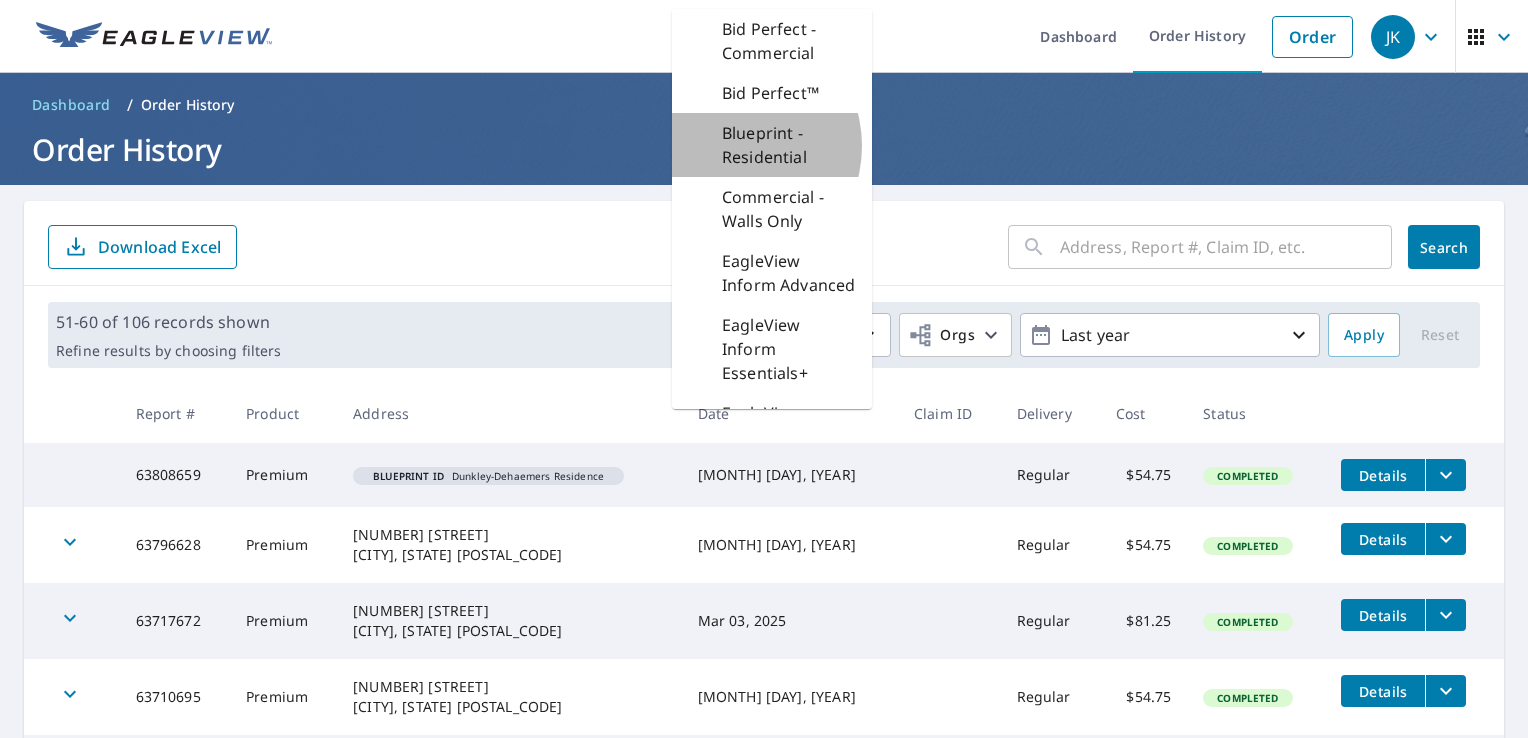 click on "Blueprint - Residential" at bounding box center (789, 145) 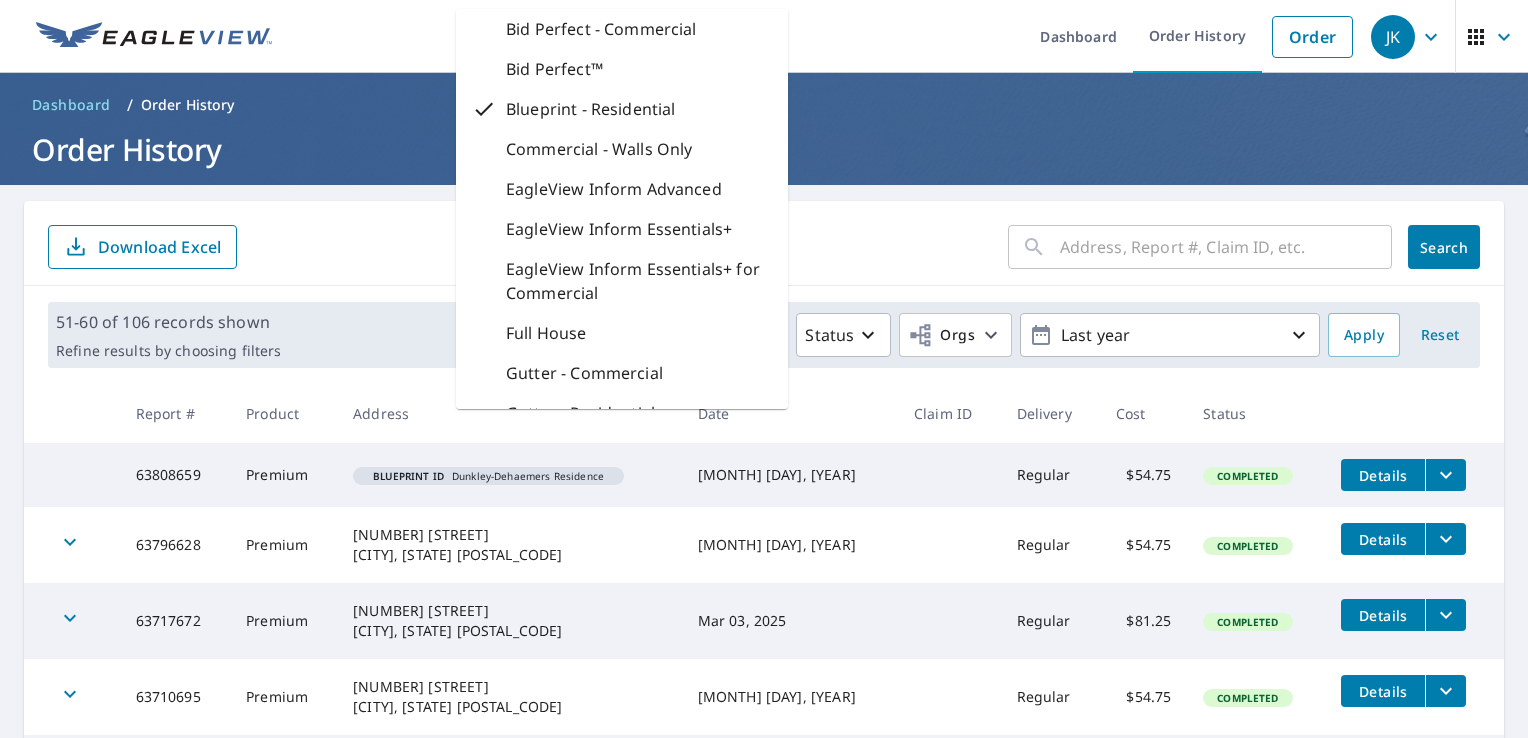 click on "Search" 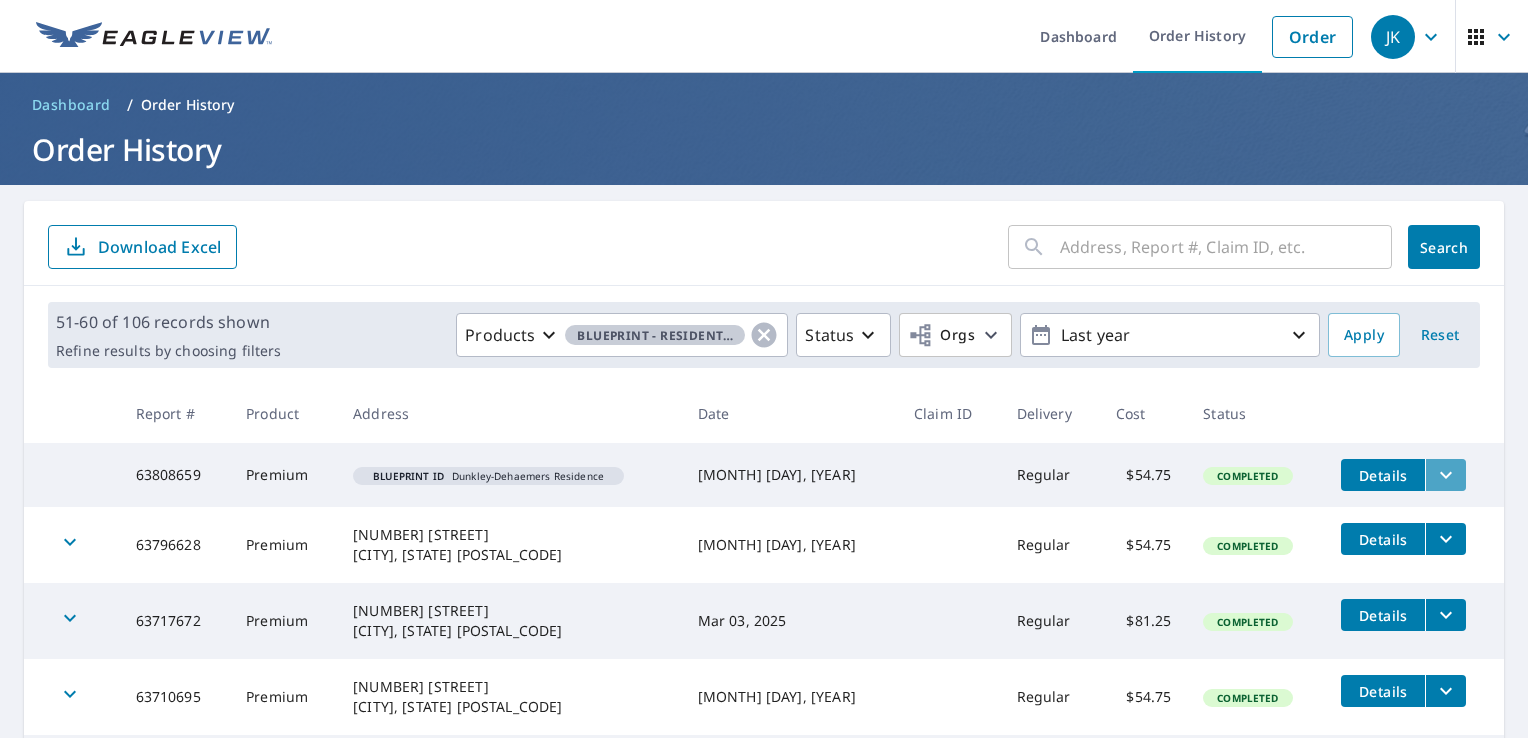 click 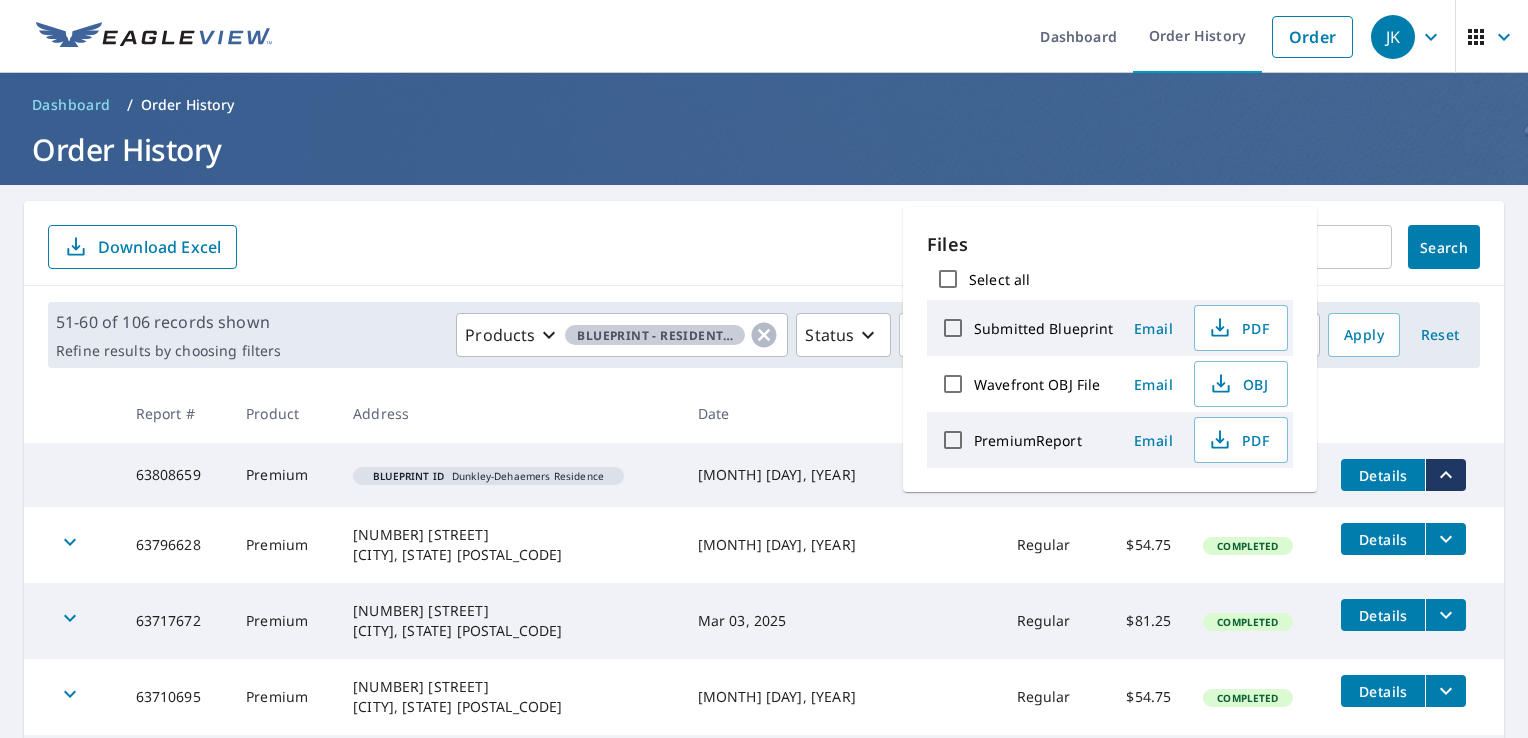 click 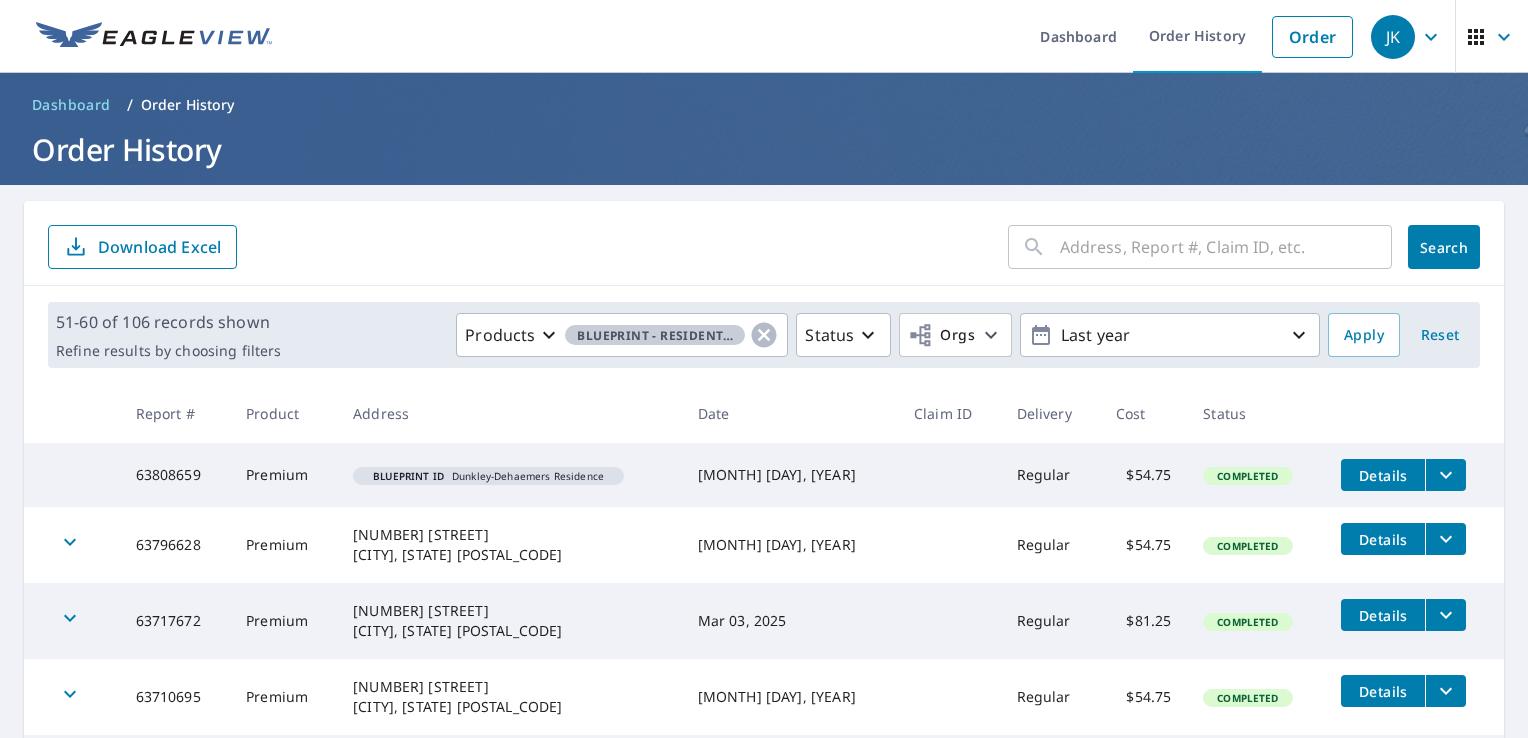 click on "Details" at bounding box center [1383, 475] 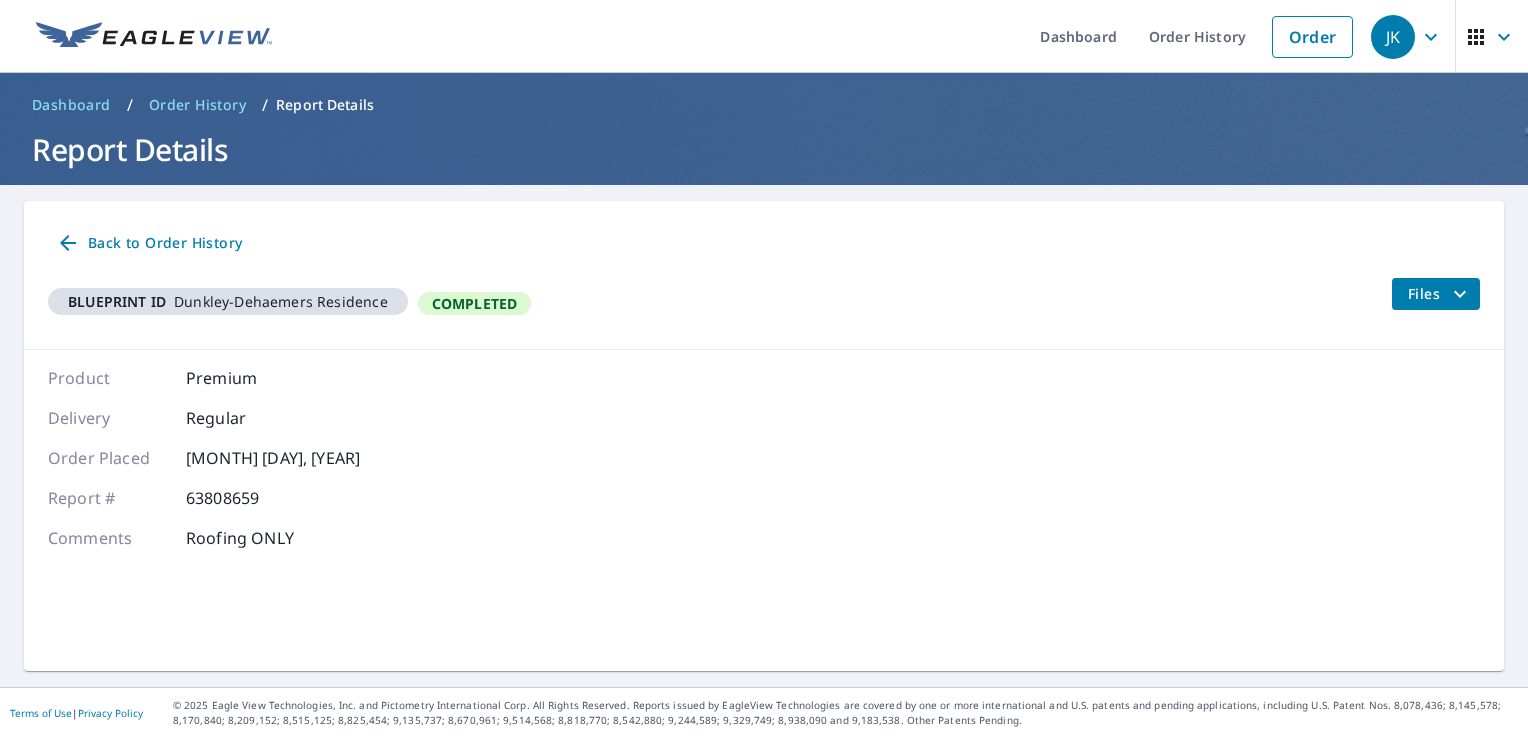click 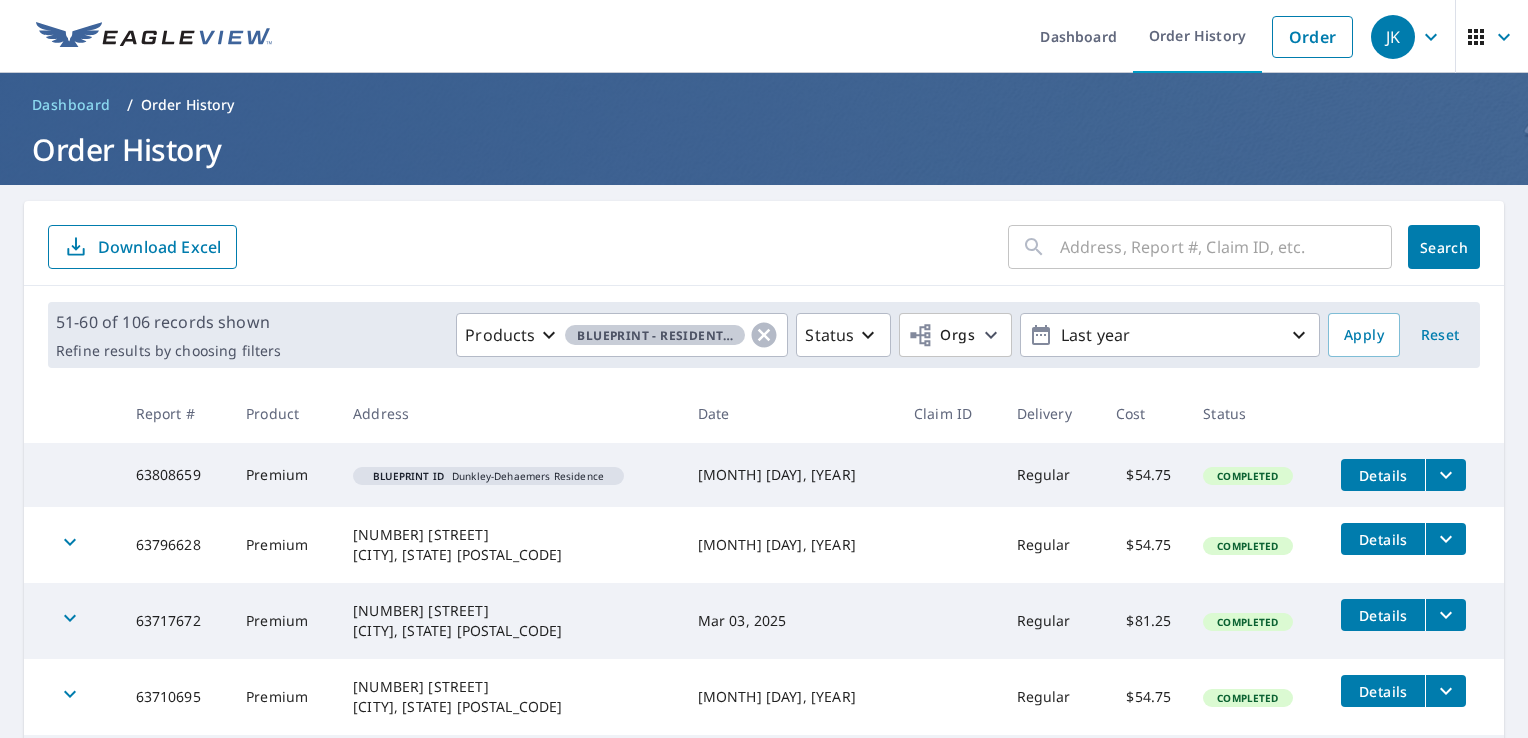 click 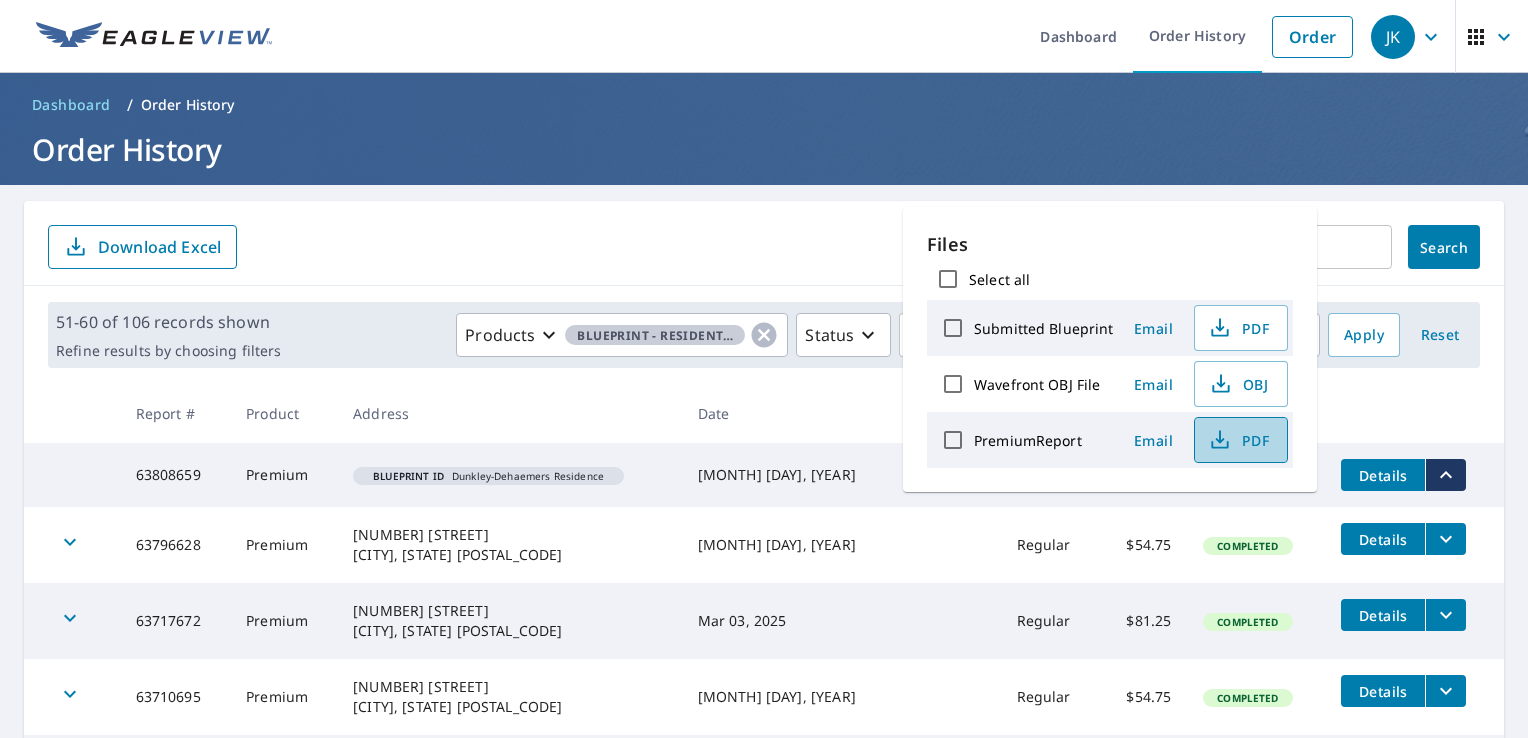 click on "PDF" at bounding box center [1239, 440] 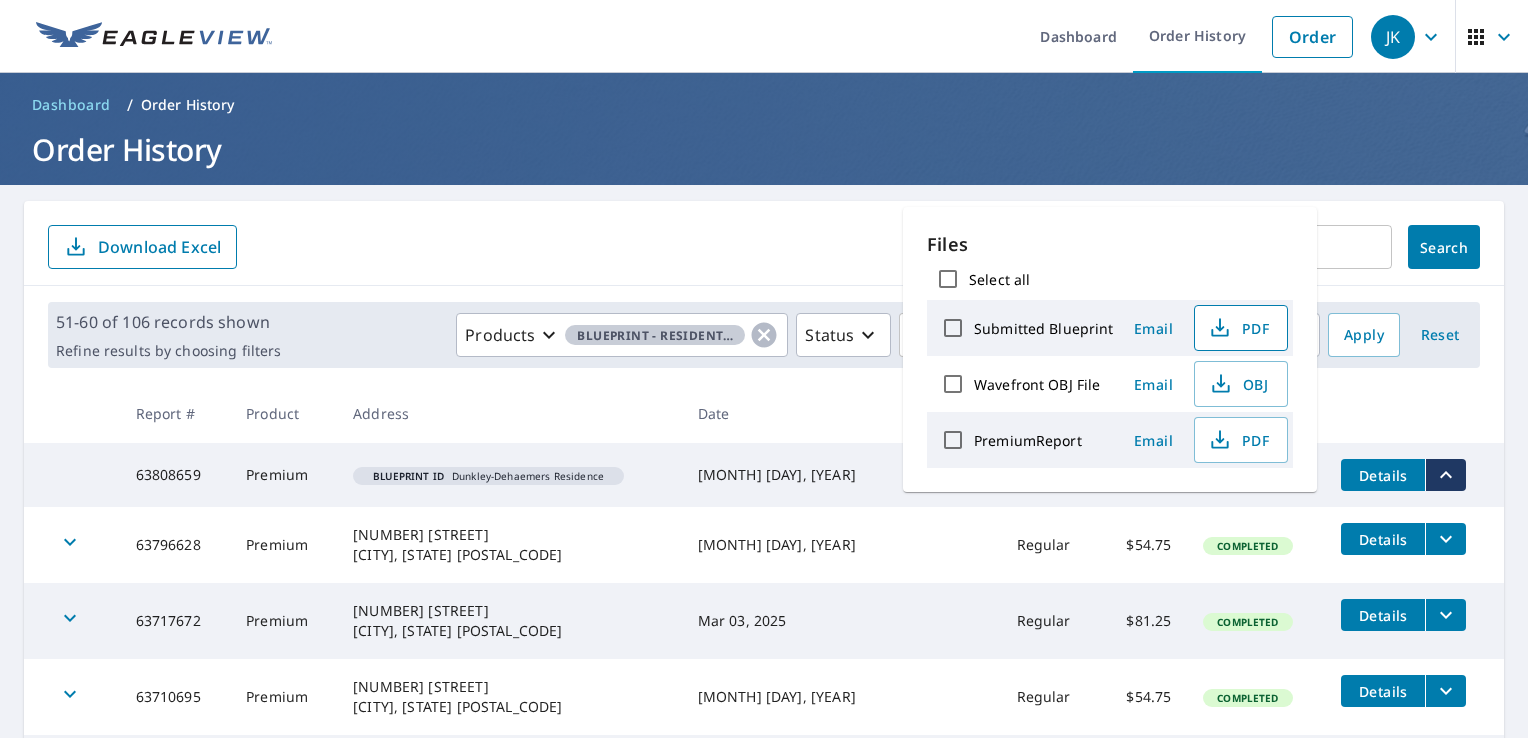 click 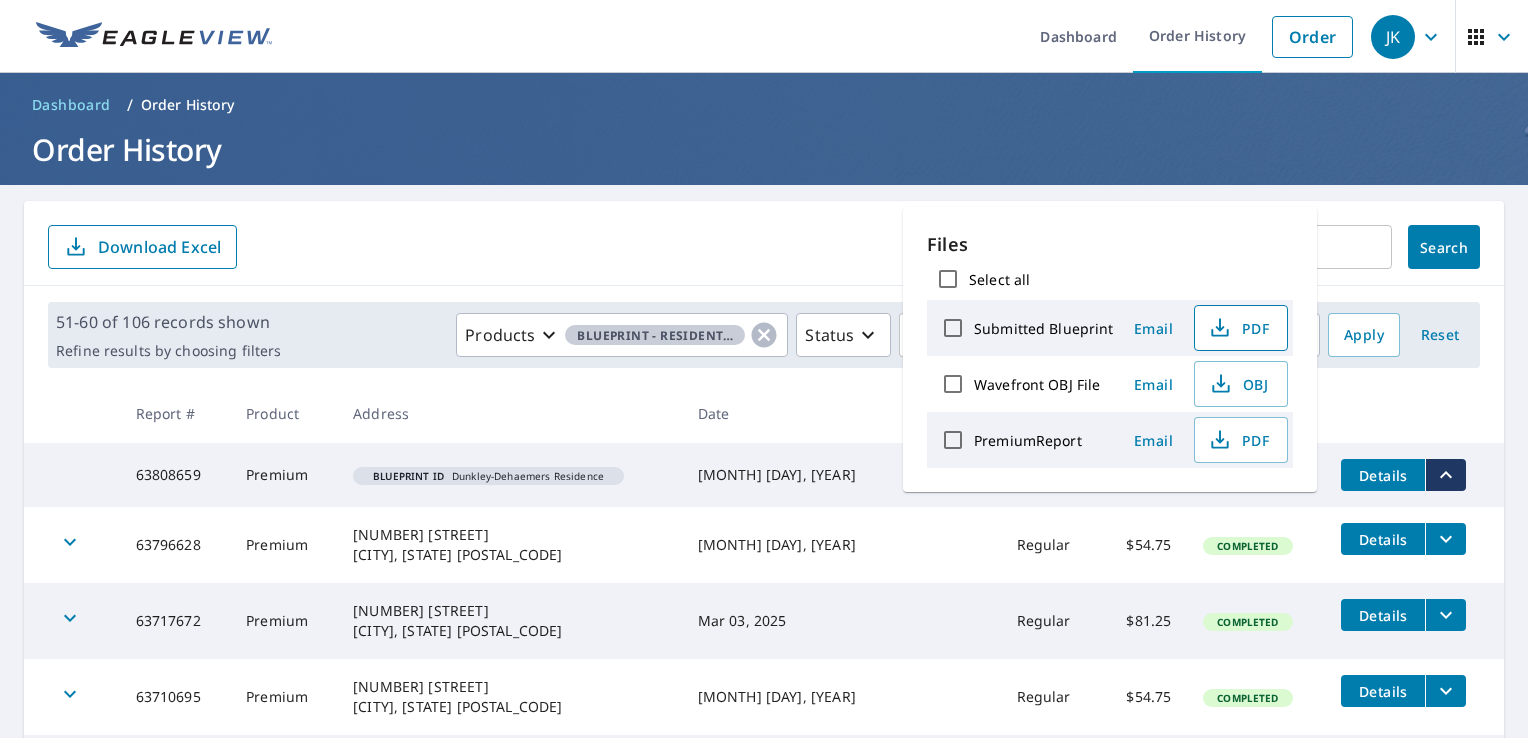 click on "PDF" at bounding box center (1239, 328) 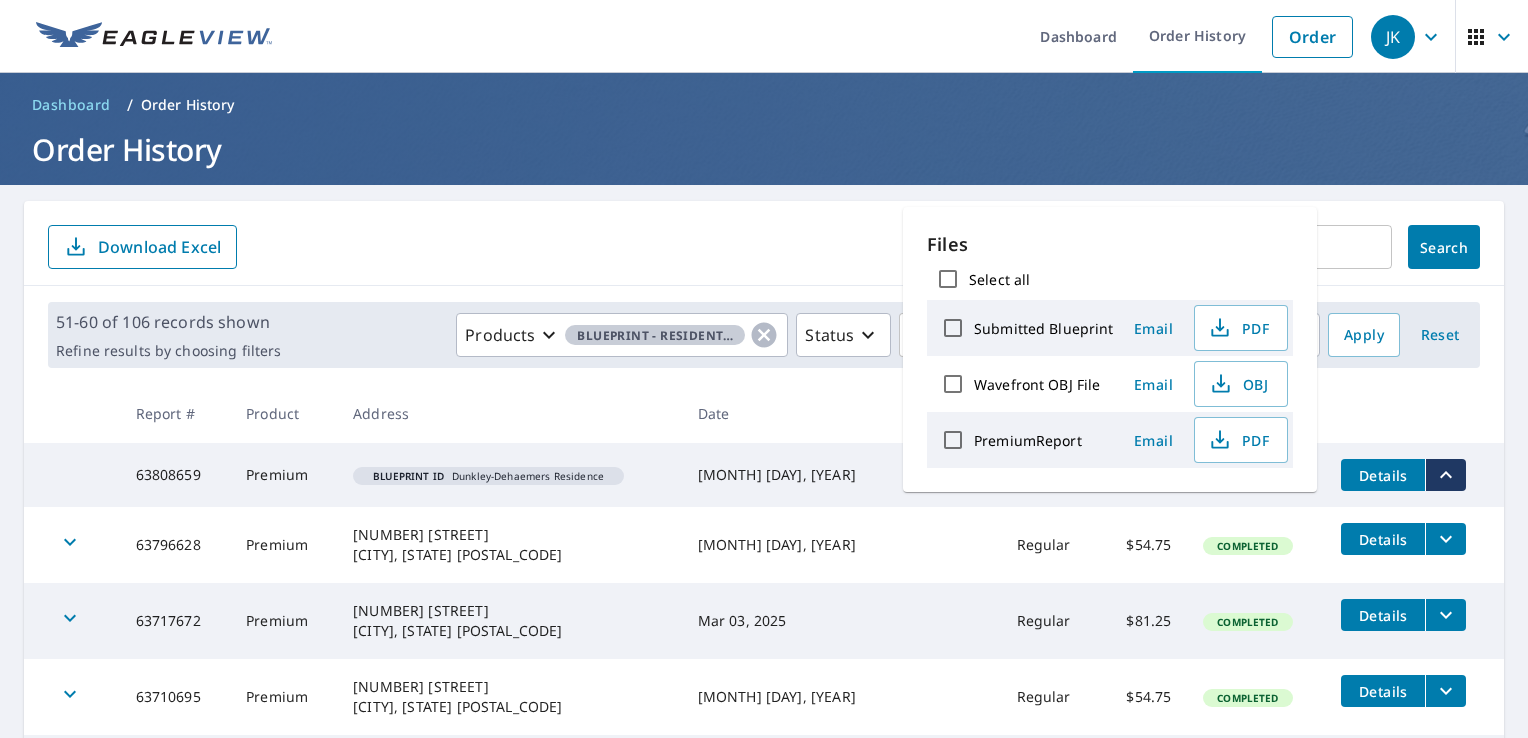 click on "Dashboard Order History Order" at bounding box center [823, 36] 